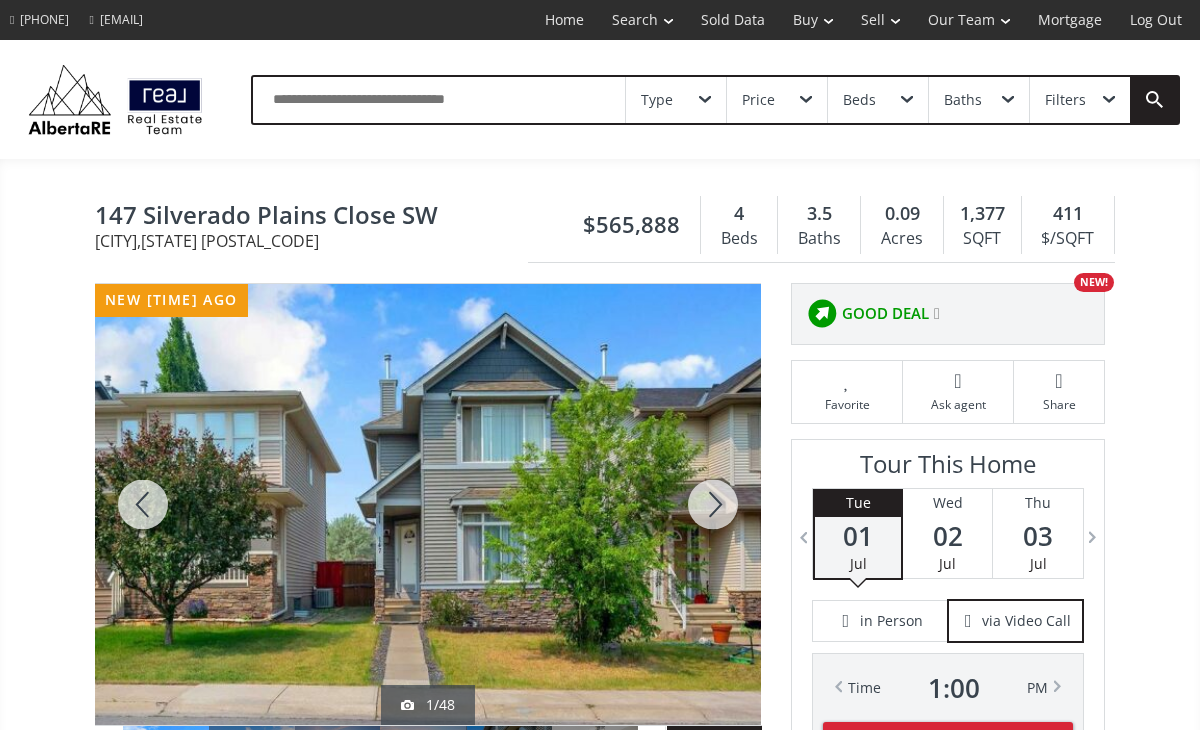 scroll, scrollTop: 0, scrollLeft: 0, axis: both 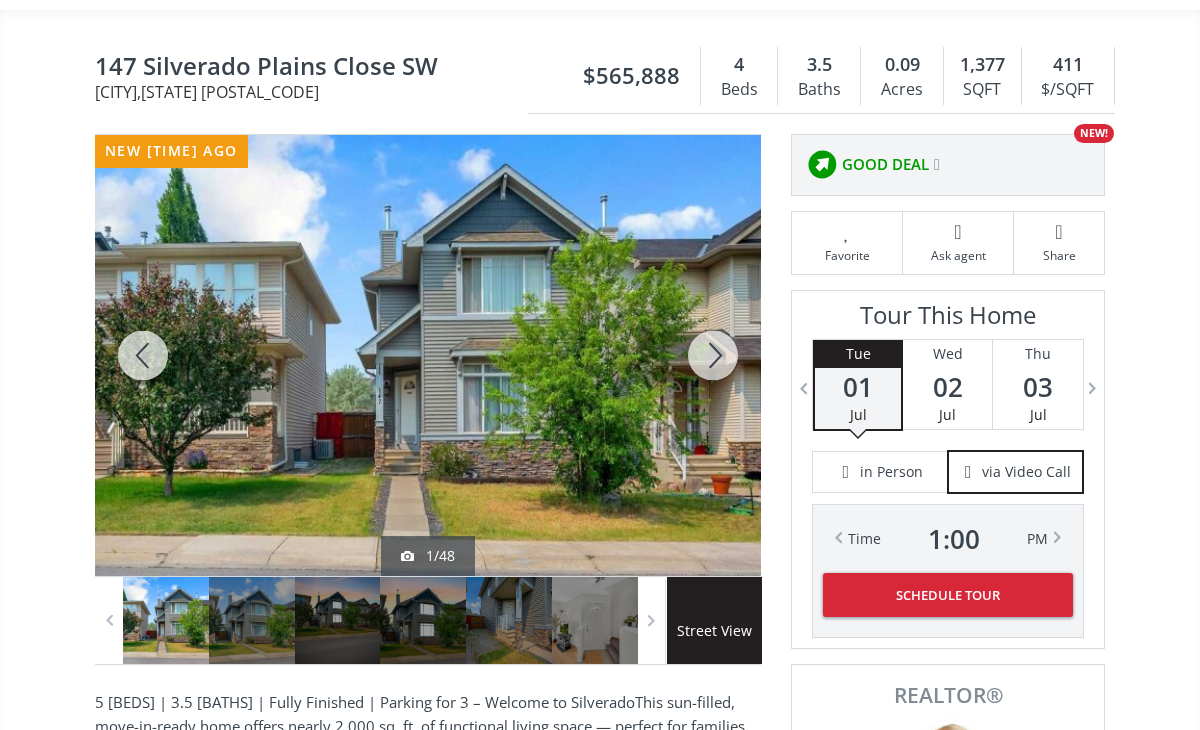 click at bounding box center [713, 355] 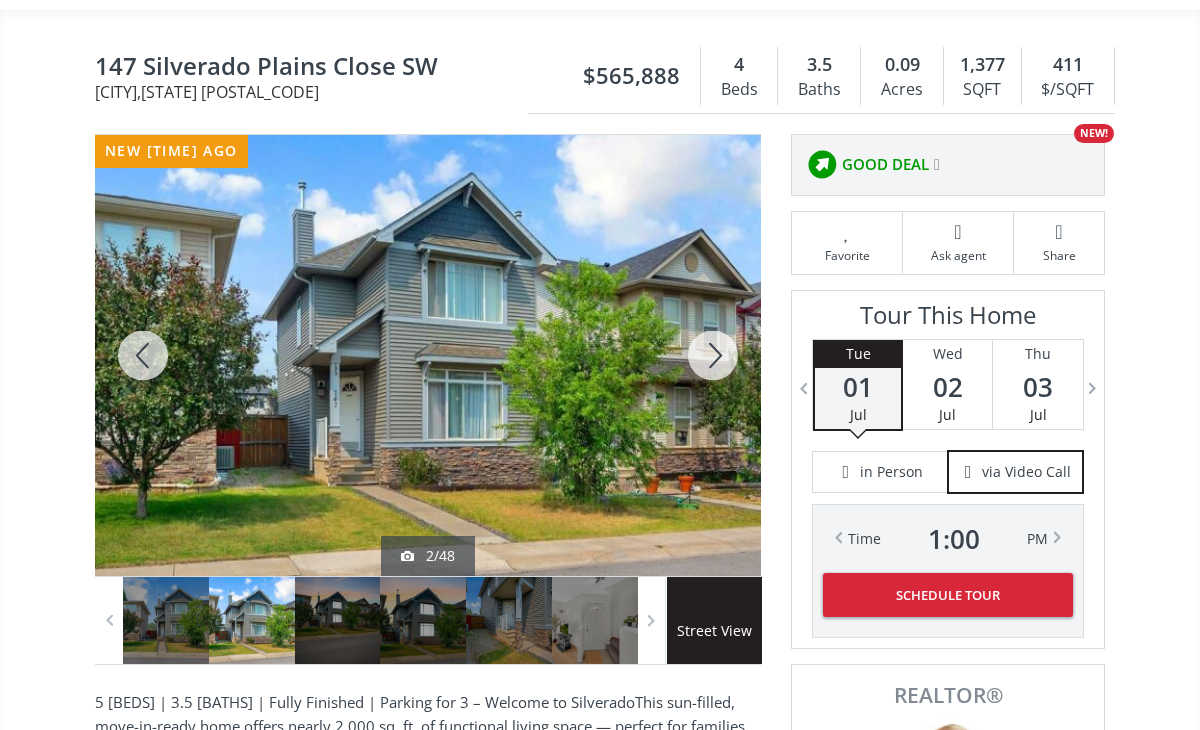 click at bounding box center (713, 355) 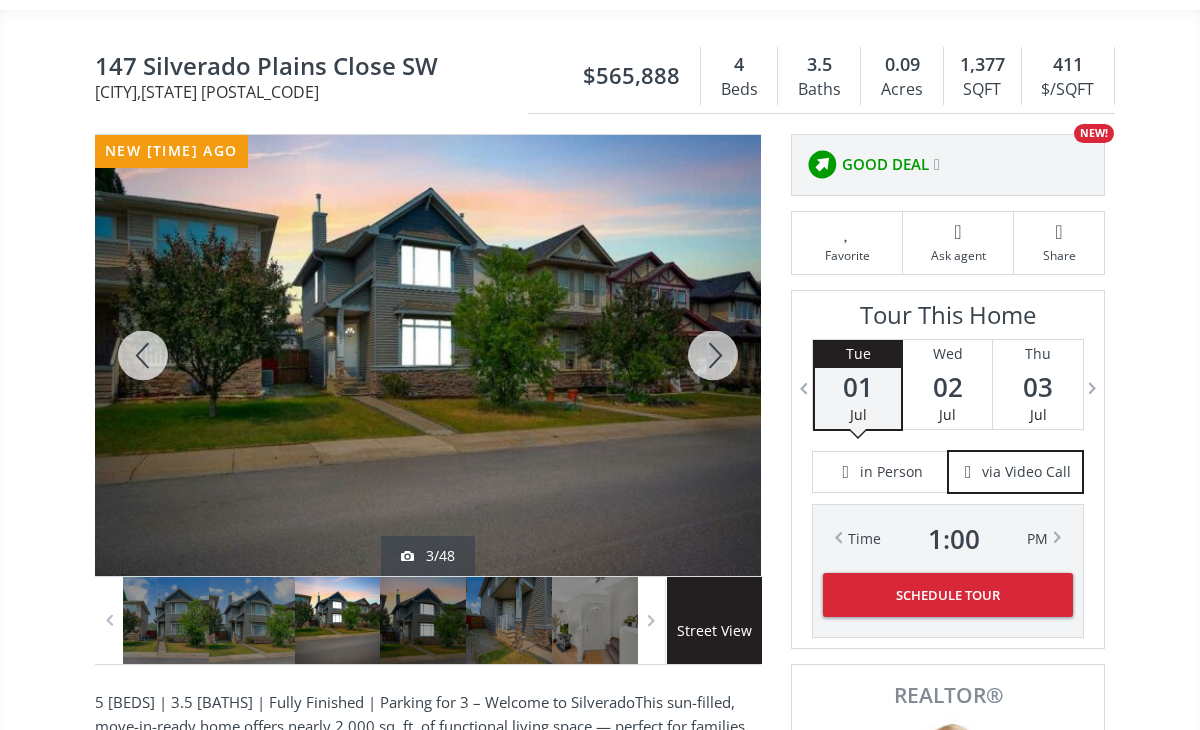 click at bounding box center [713, 355] 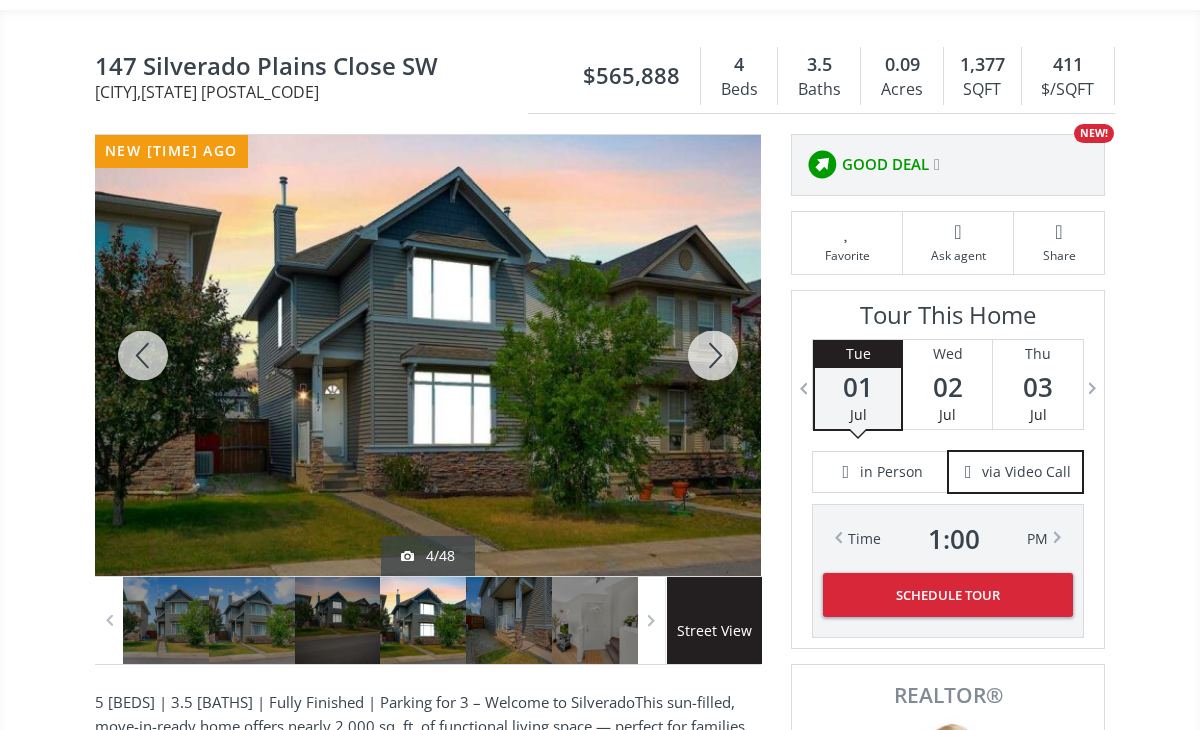 click at bounding box center [713, 355] 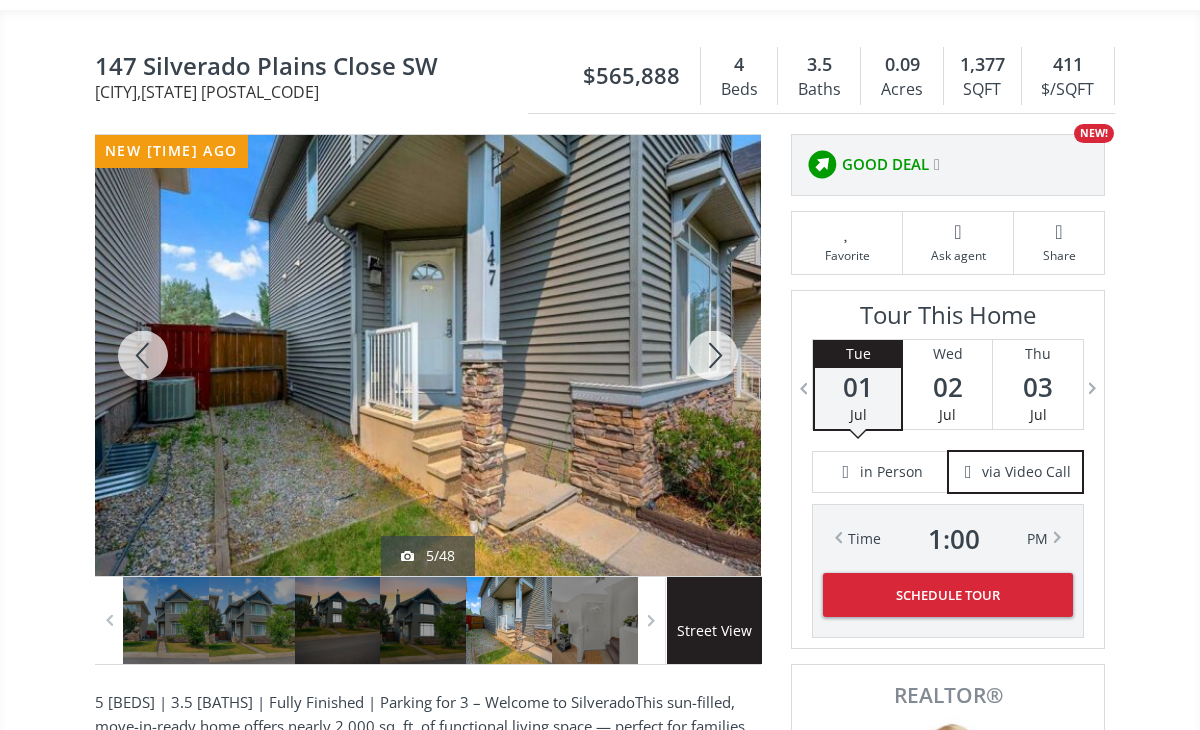 click at bounding box center (713, 355) 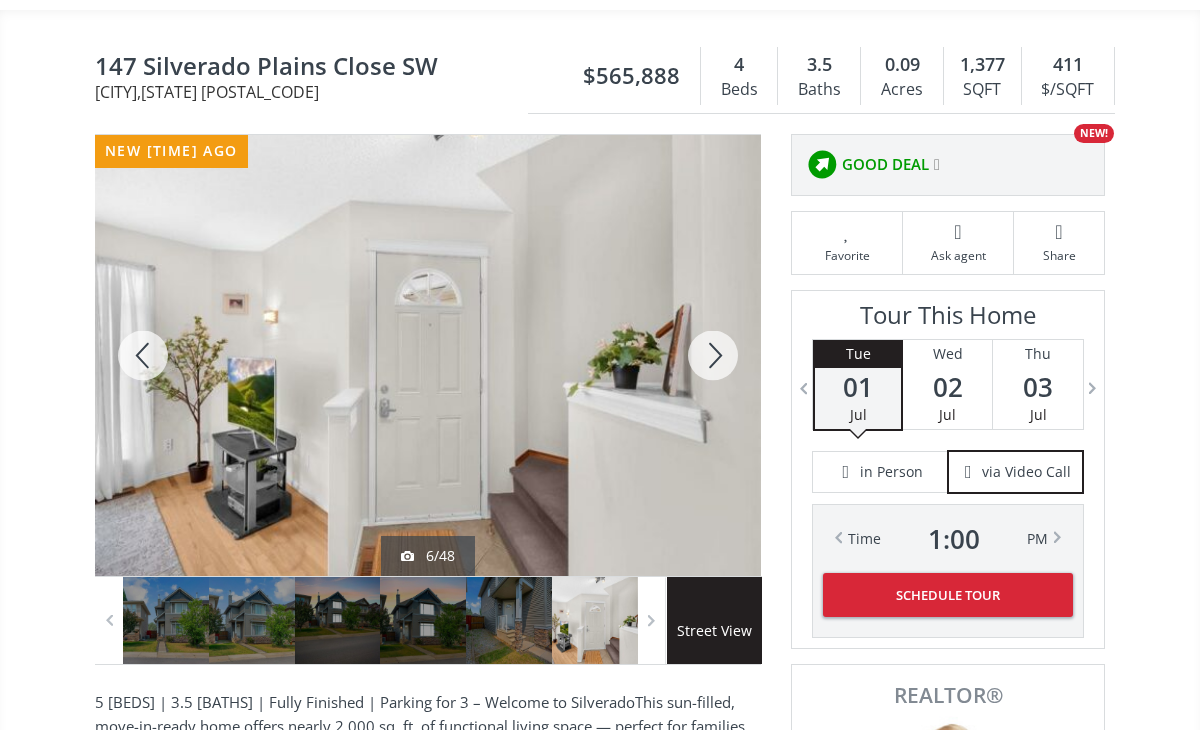 click at bounding box center (713, 355) 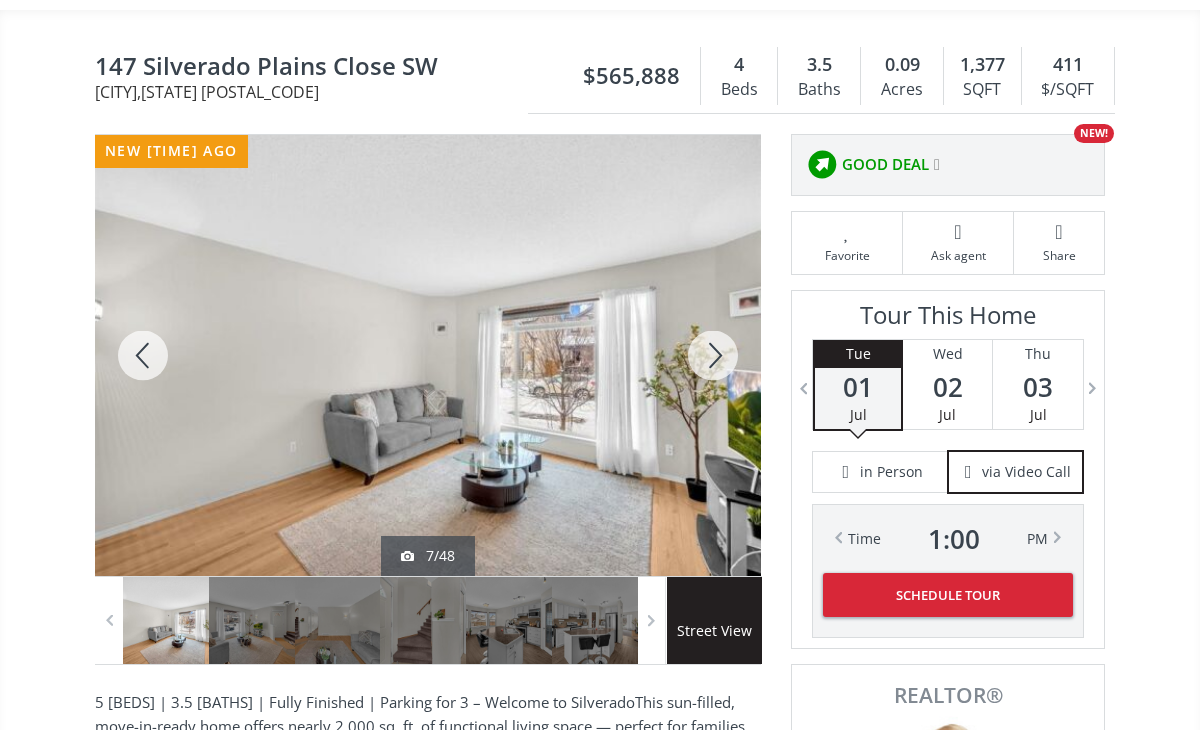 click at bounding box center [713, 355] 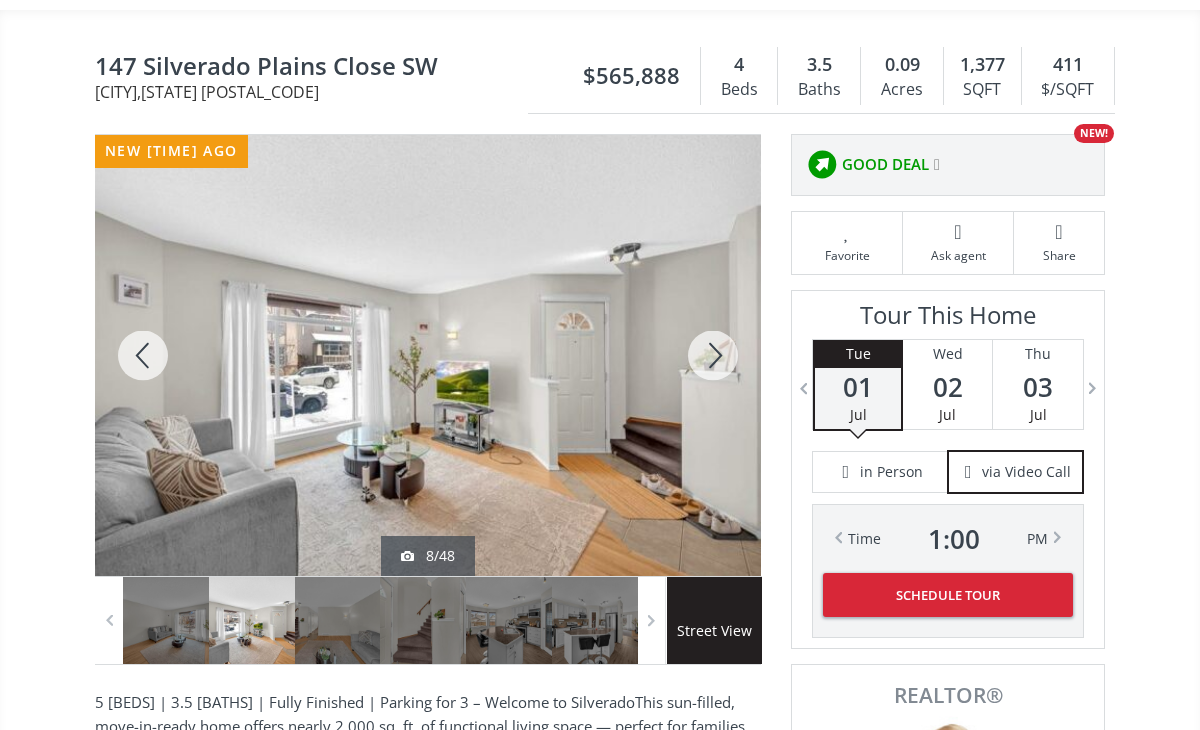 click at bounding box center (713, 355) 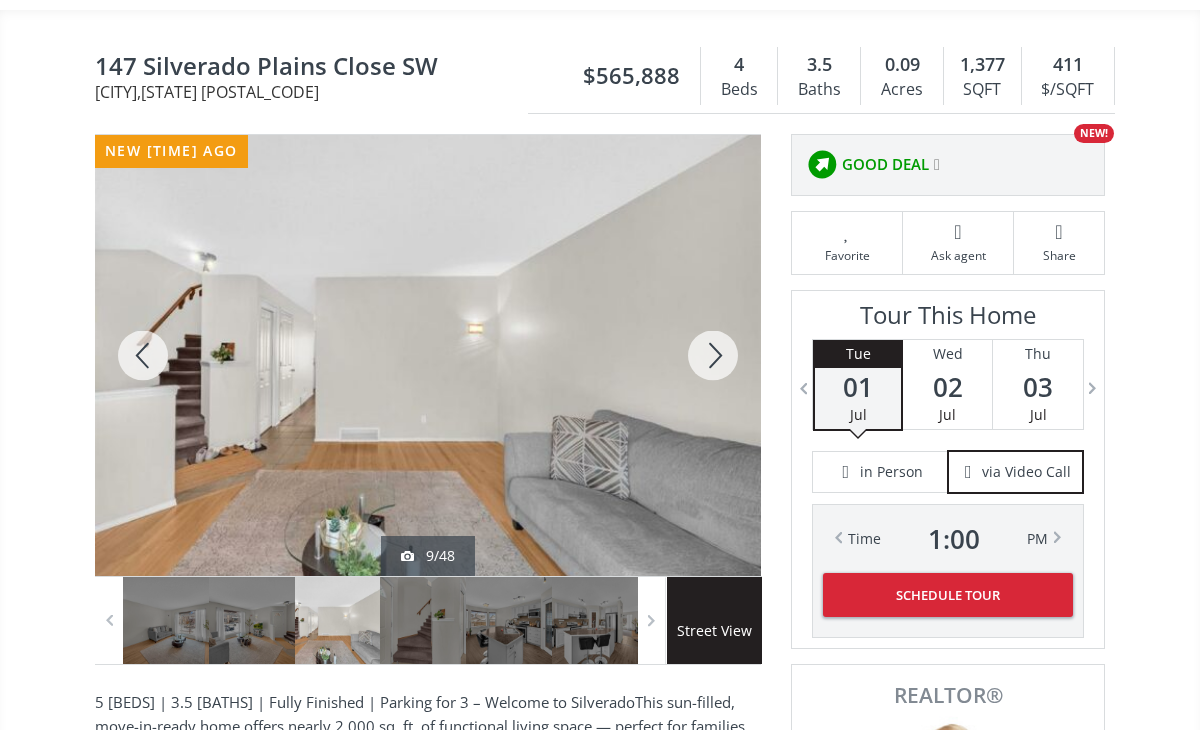 click at bounding box center (713, 355) 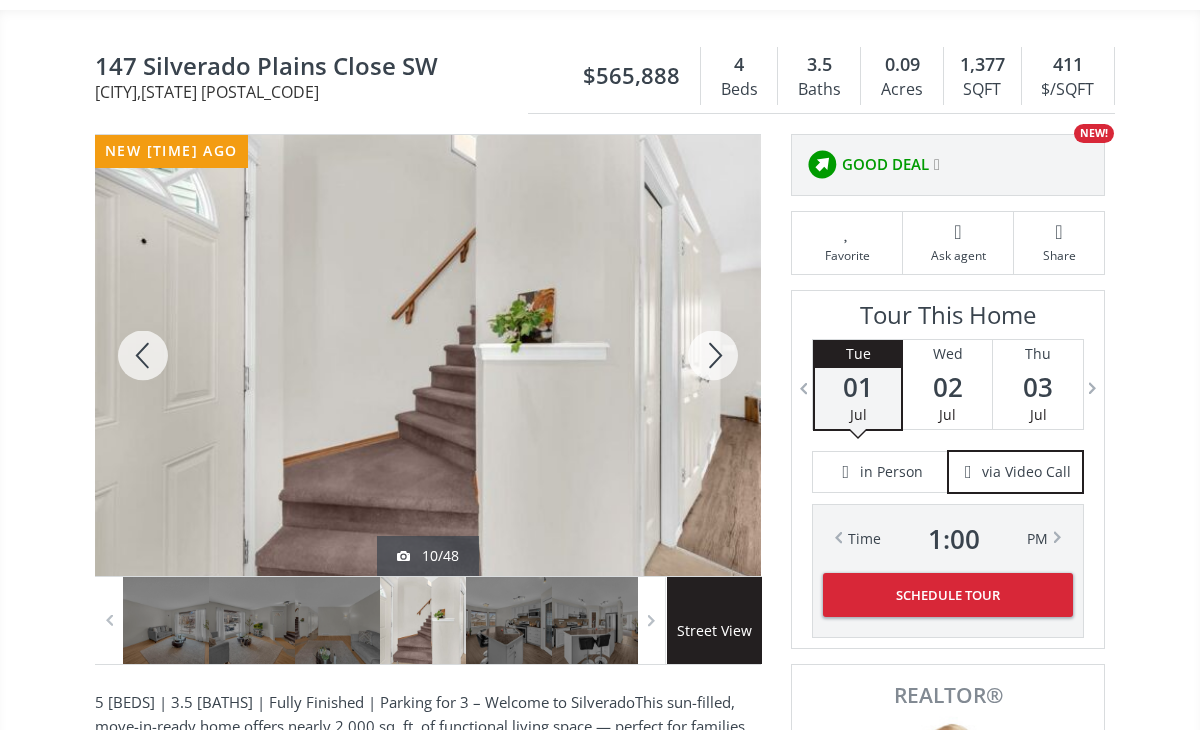 click at bounding box center [713, 355] 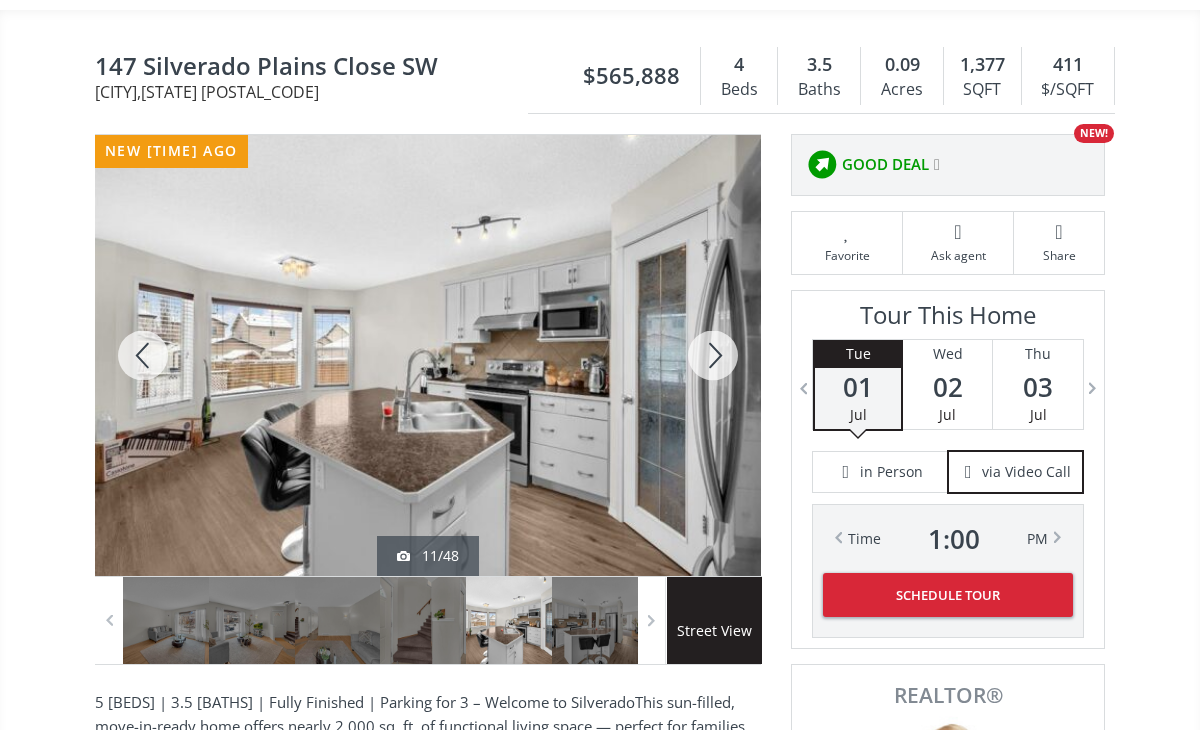 click at bounding box center [713, 355] 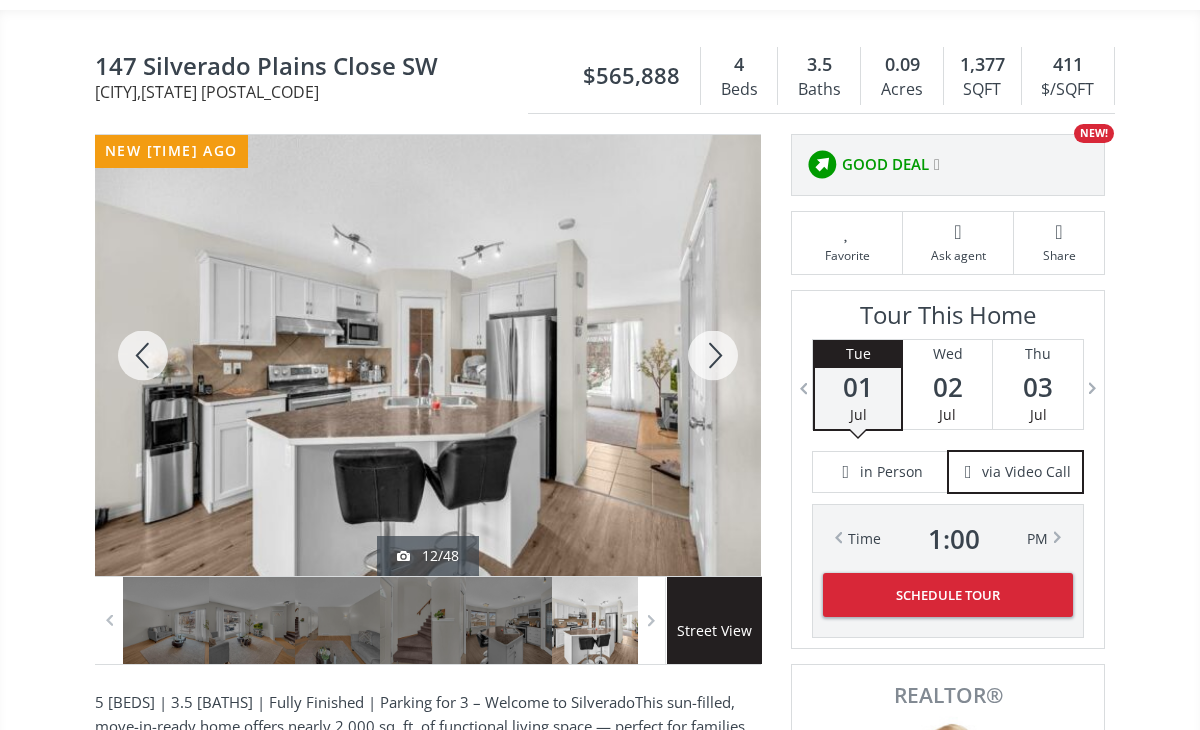 click at bounding box center [713, 355] 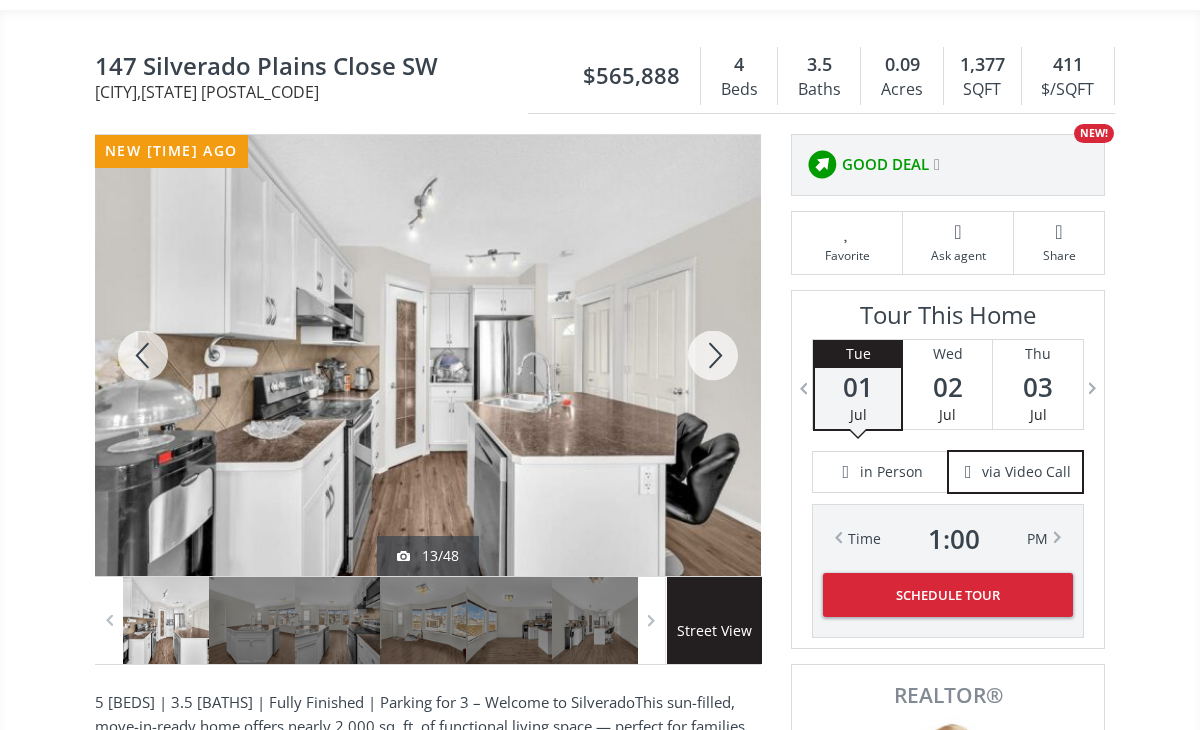 click at bounding box center [713, 355] 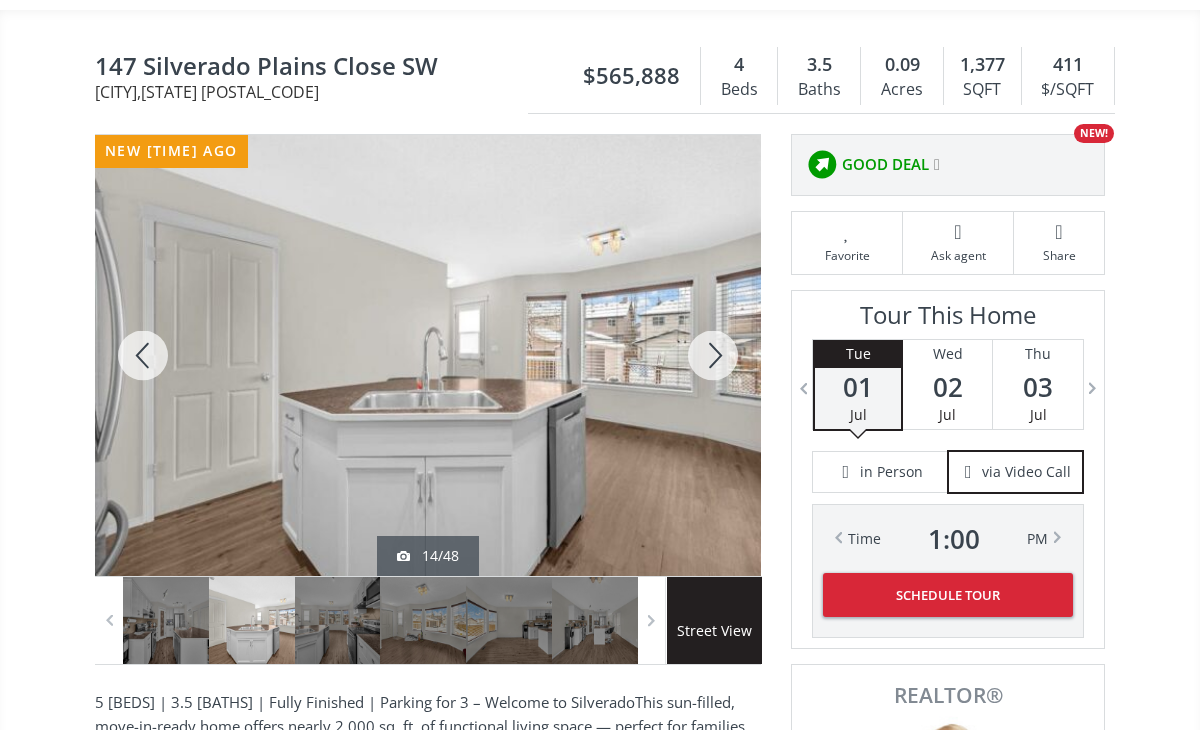 click at bounding box center [713, 355] 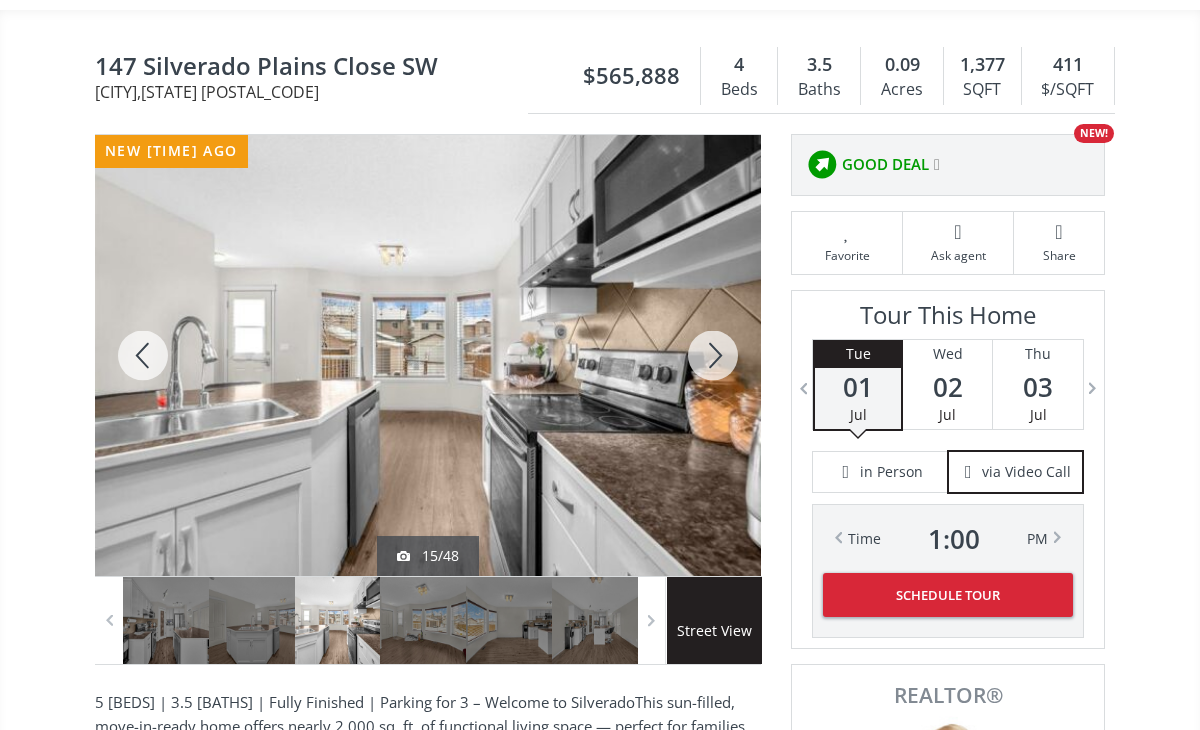 click at bounding box center [713, 355] 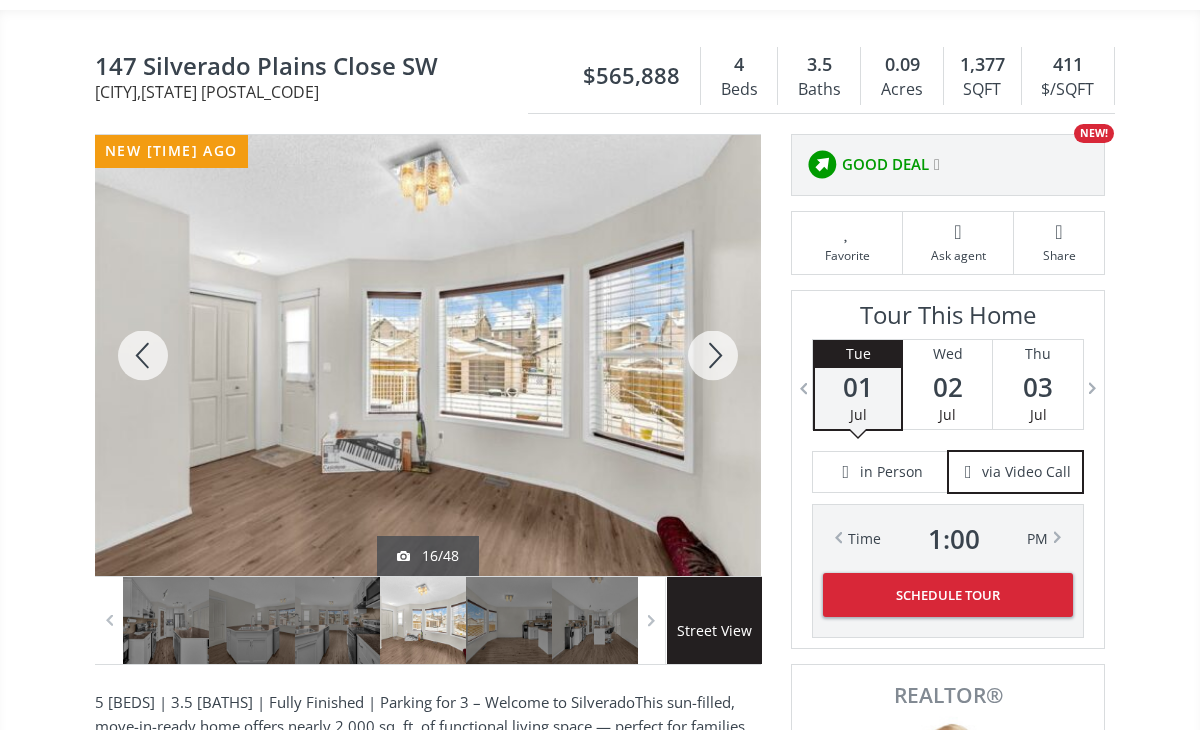click at bounding box center [713, 355] 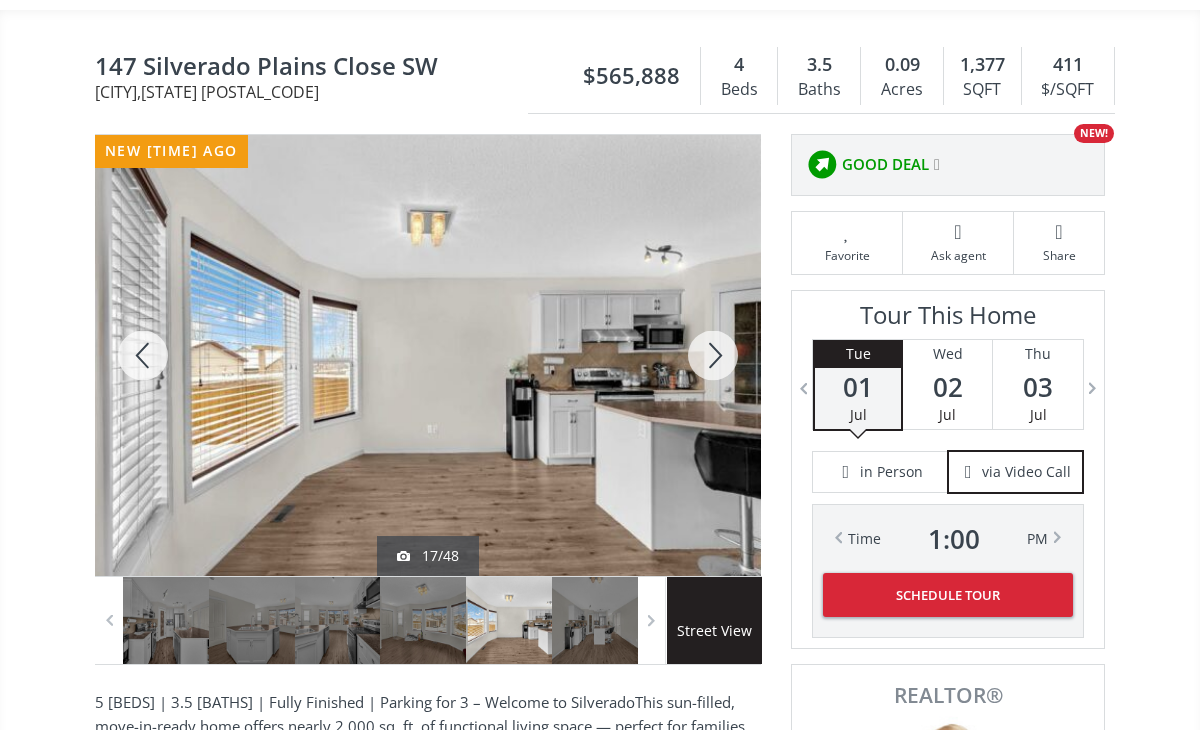 click at bounding box center (713, 355) 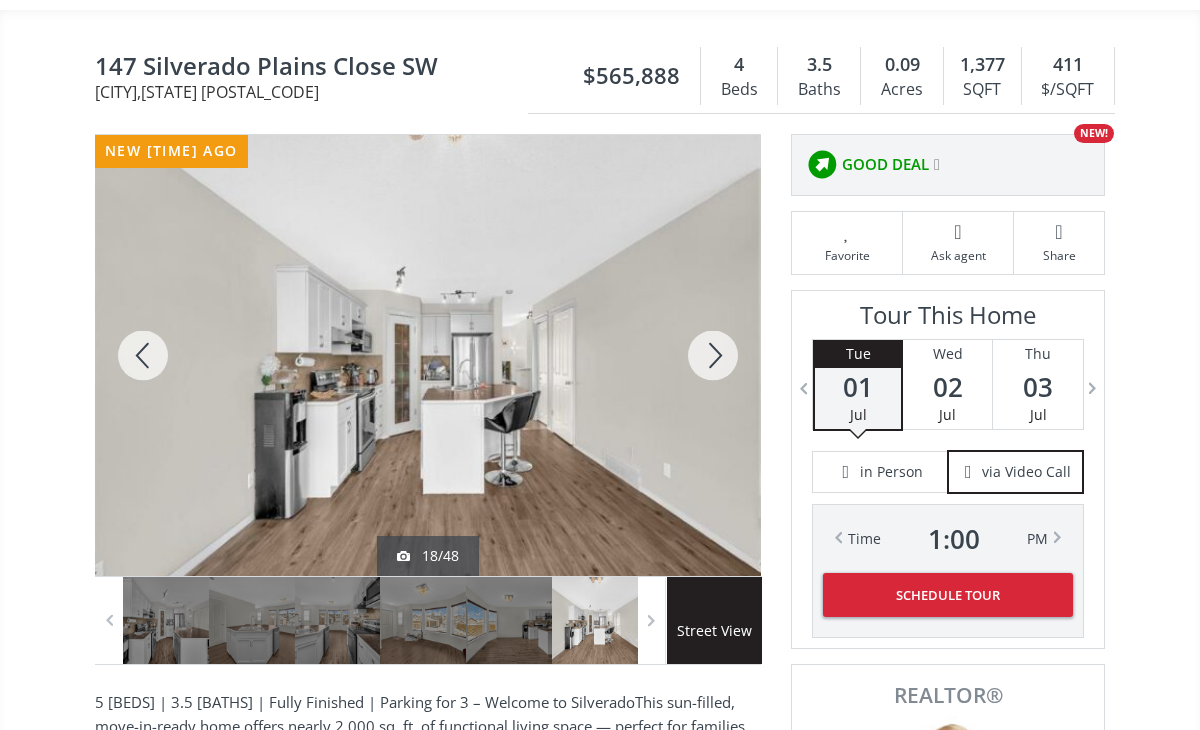 click at bounding box center (713, 355) 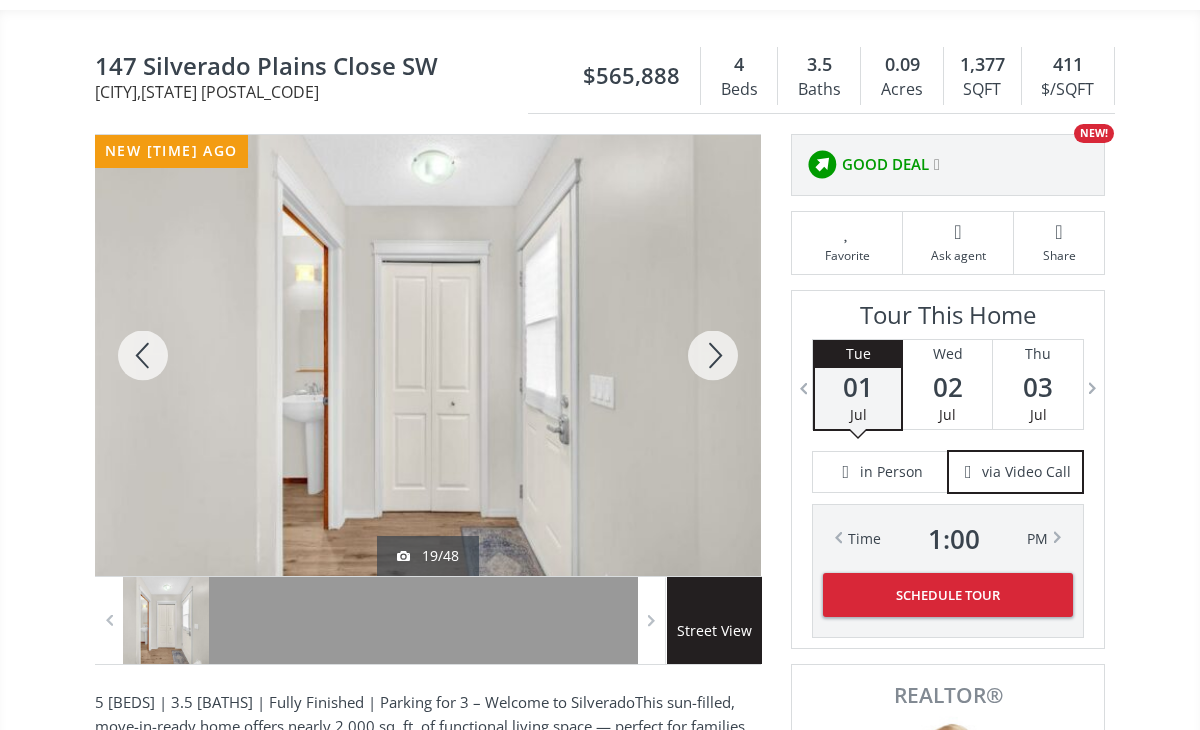 click at bounding box center (713, 355) 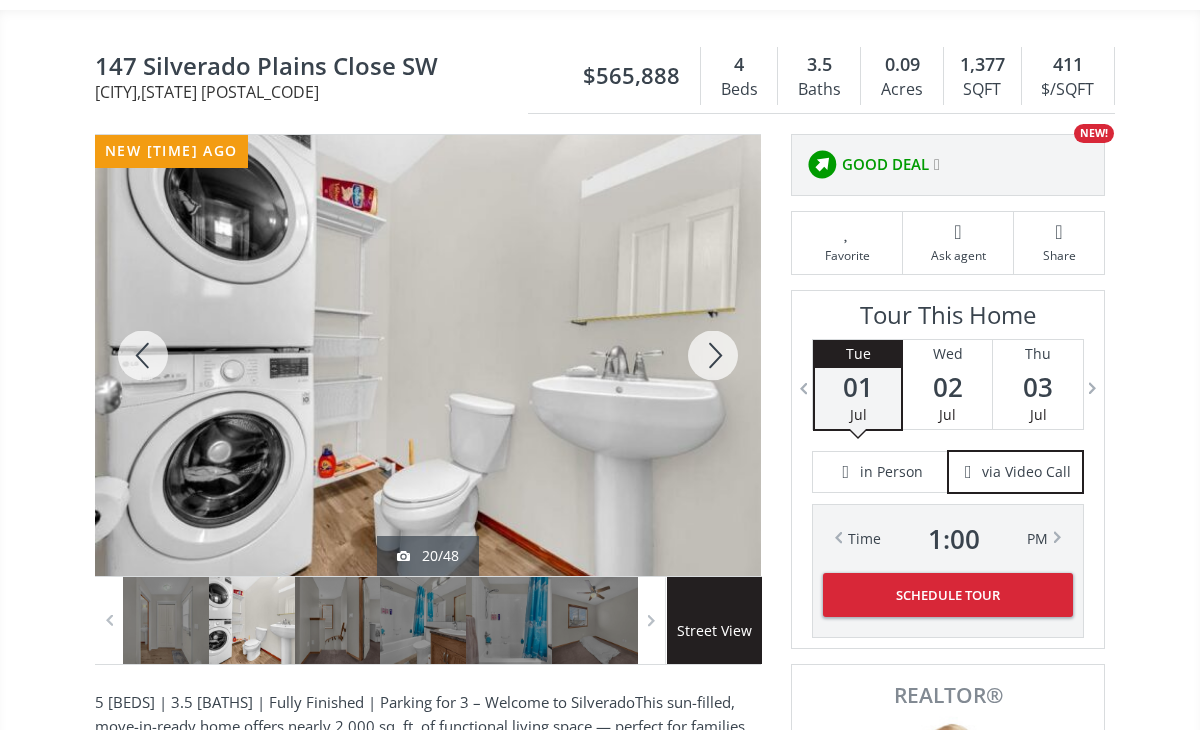 click at bounding box center [713, 355] 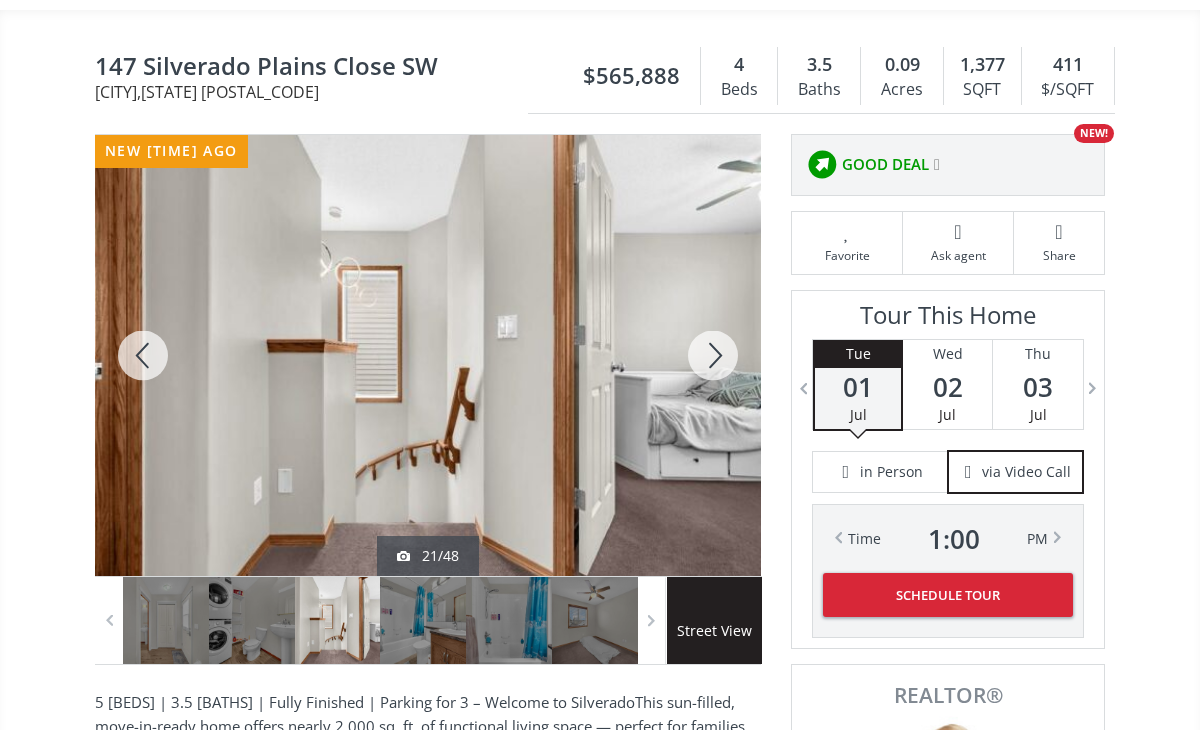 click at bounding box center [713, 355] 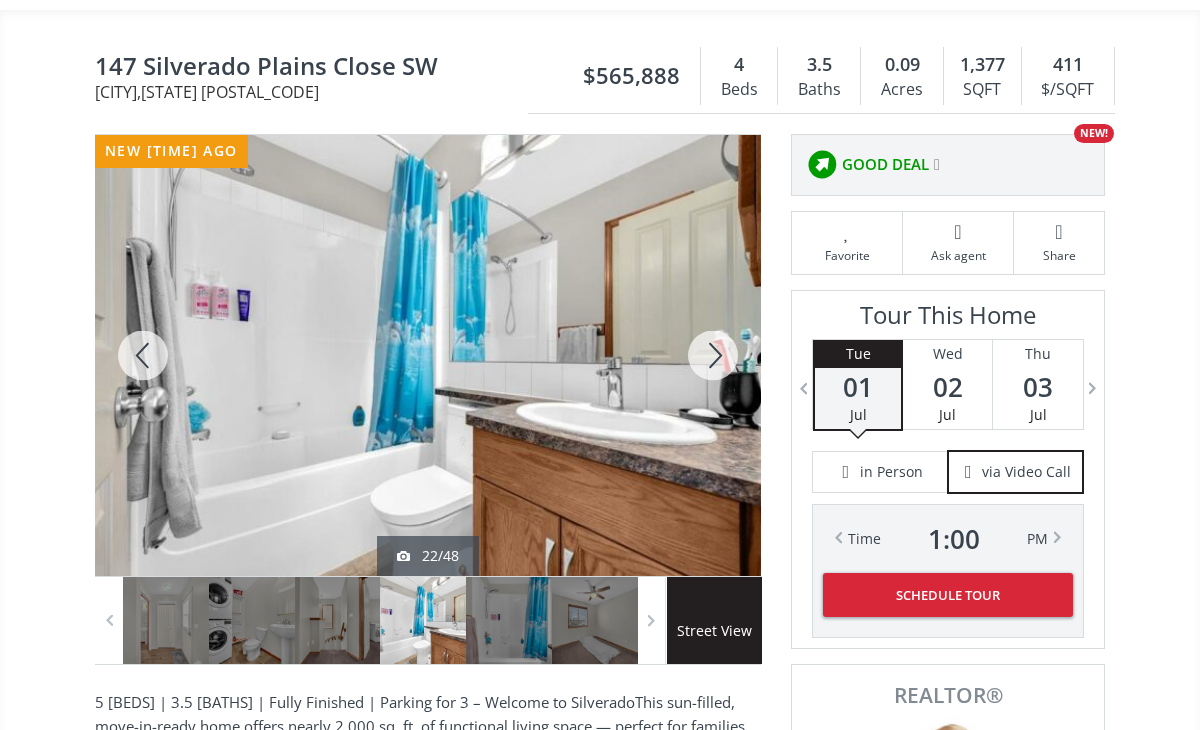 click at bounding box center (713, 355) 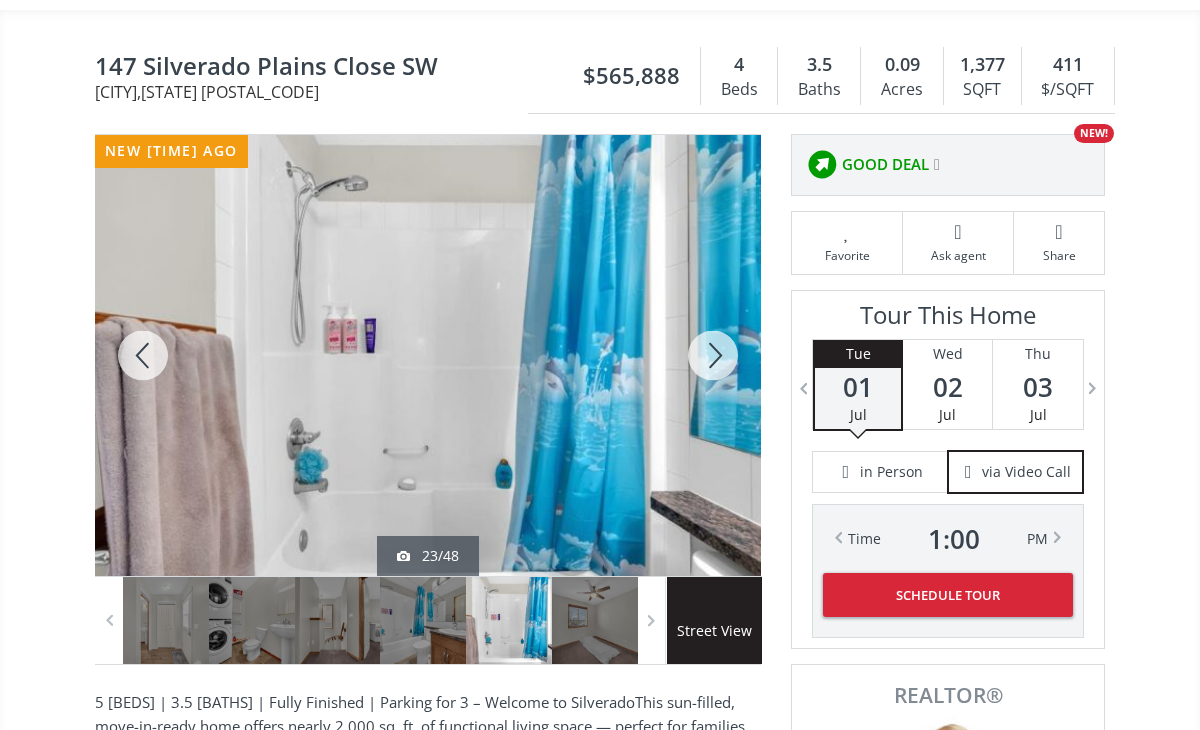 click at bounding box center [713, 355] 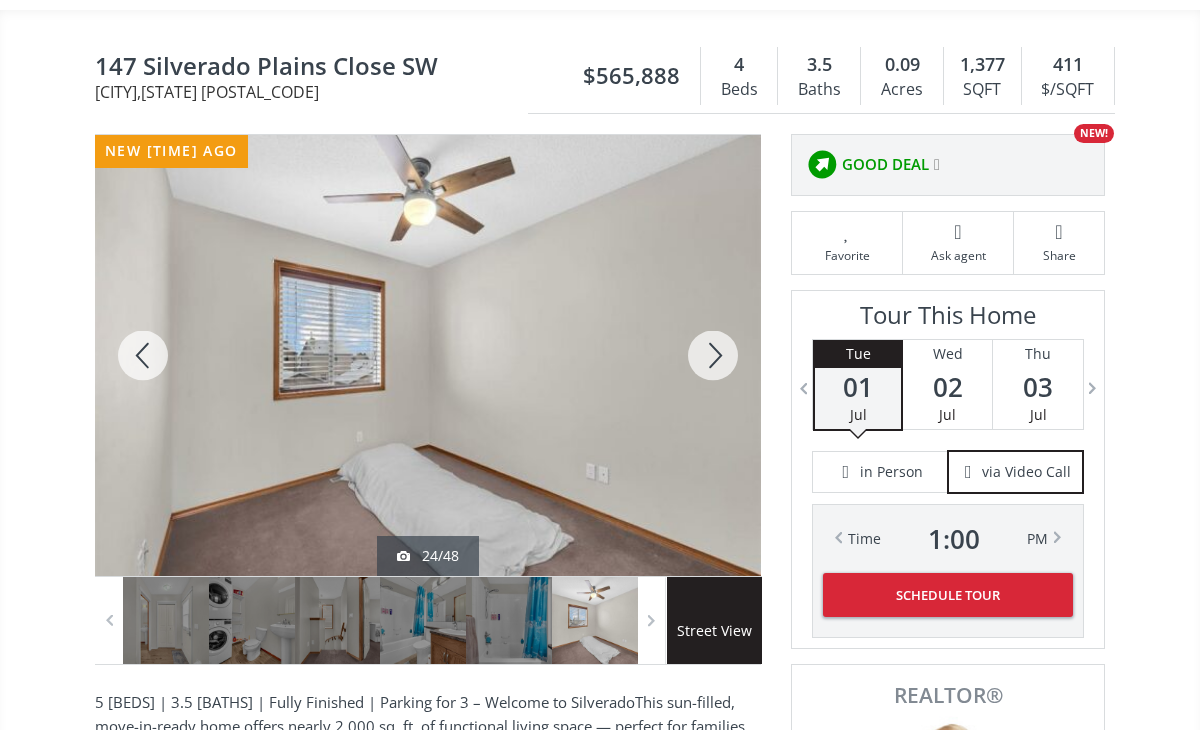click at bounding box center (713, 355) 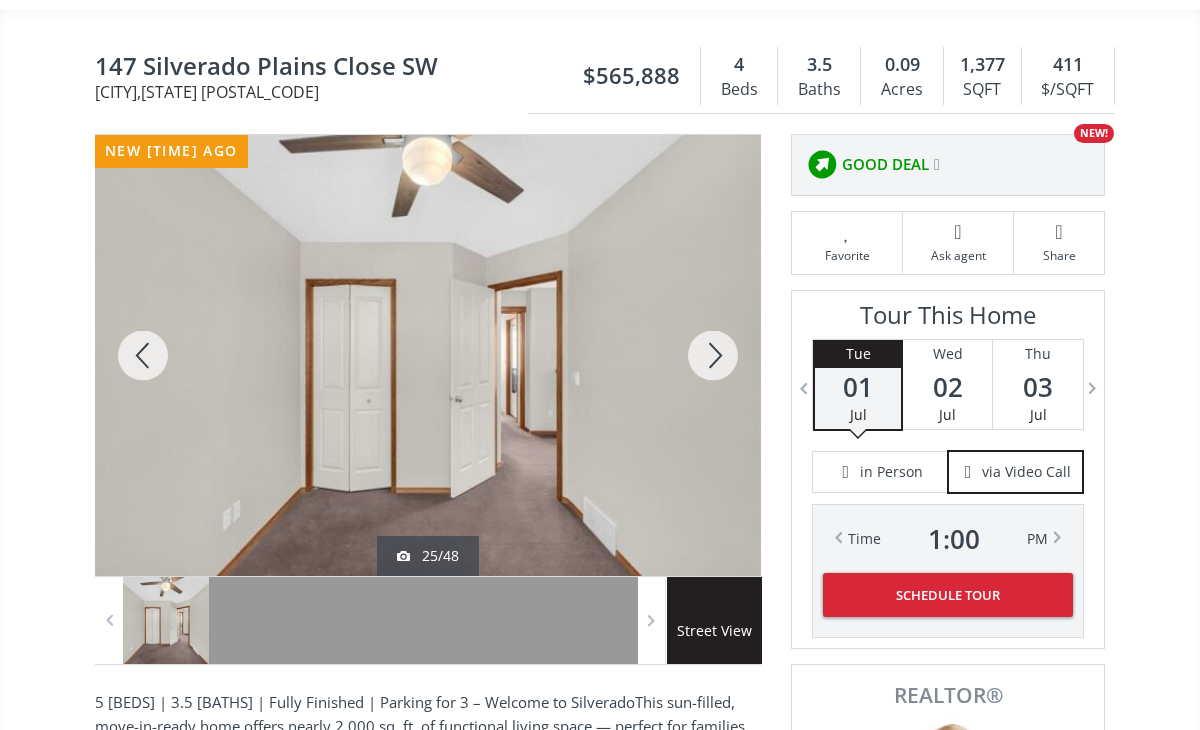 click at bounding box center [713, 355] 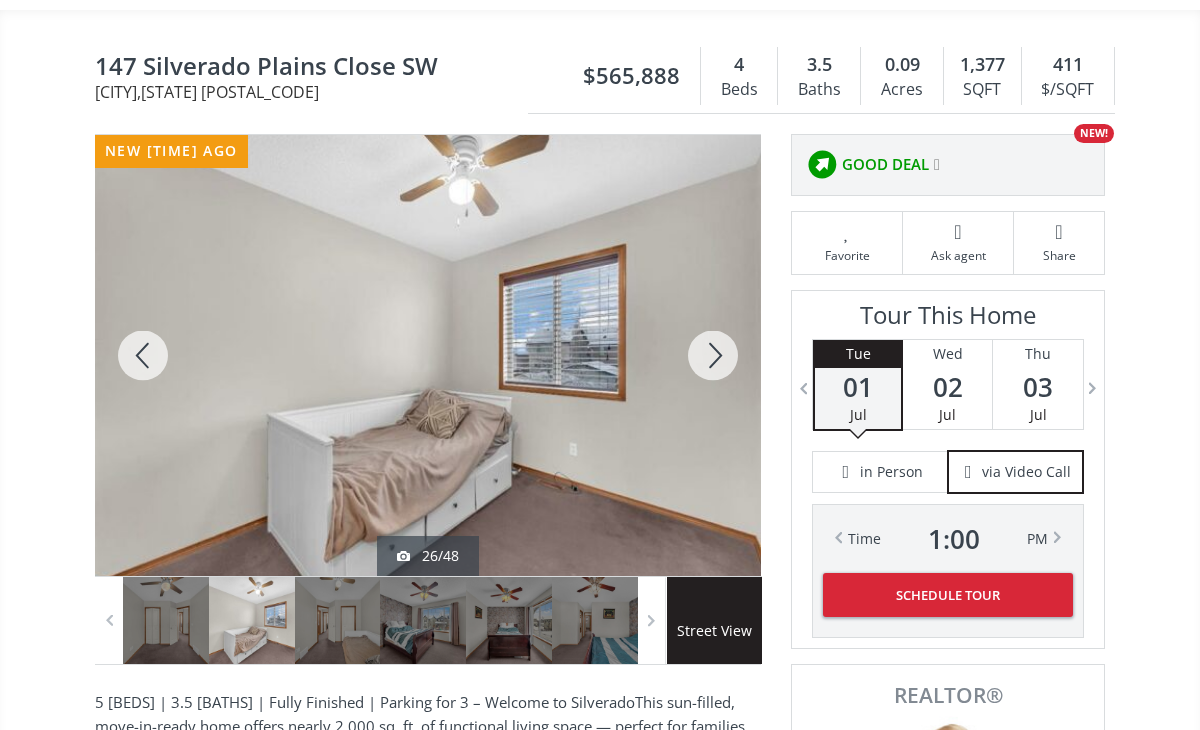 click at bounding box center [713, 355] 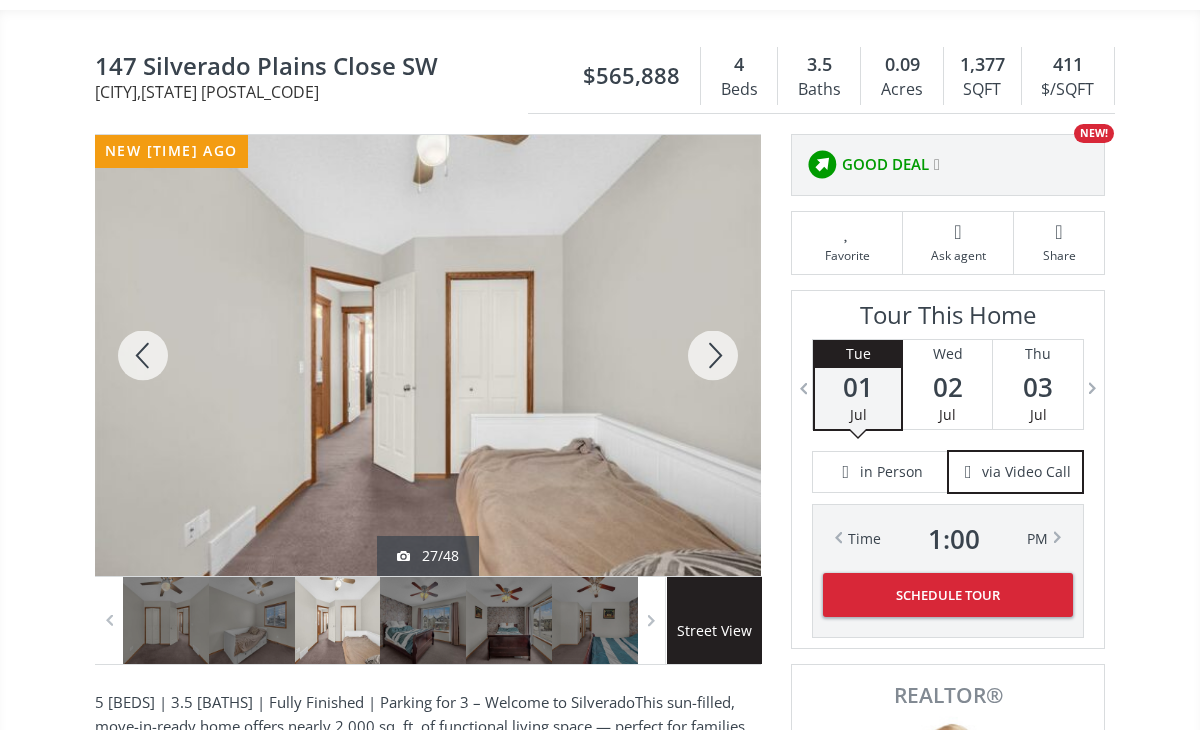 click at bounding box center [713, 355] 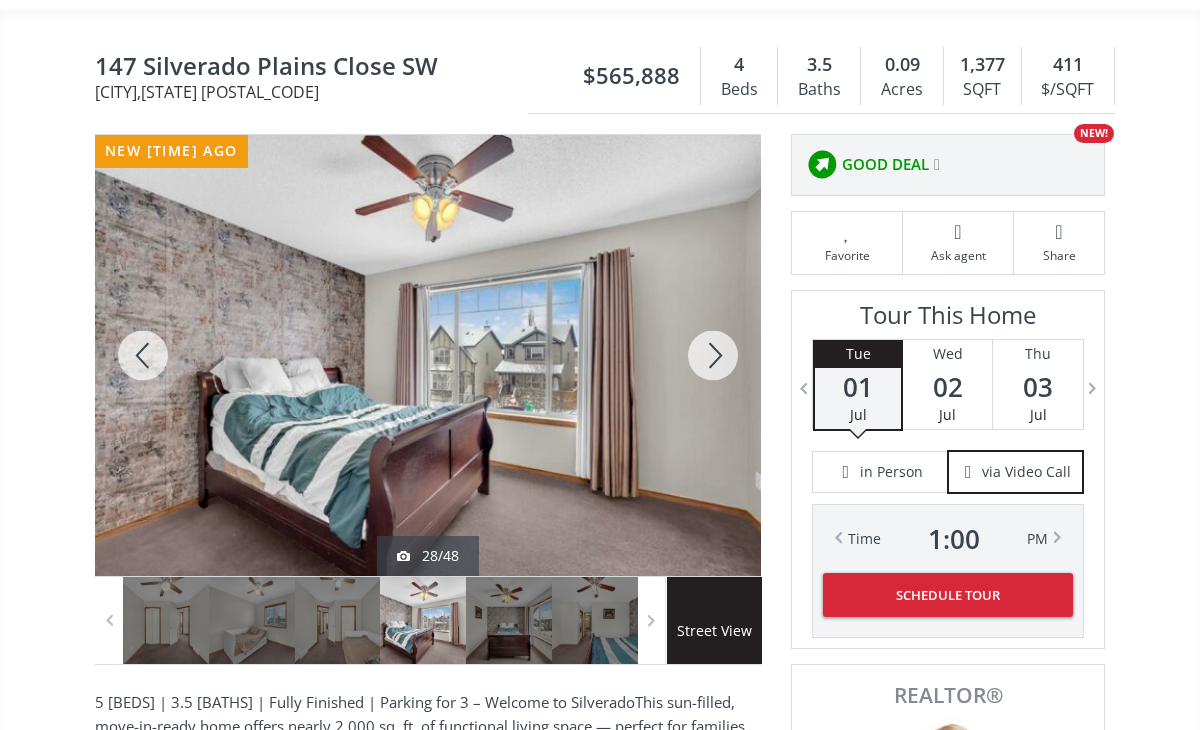click at bounding box center [713, 355] 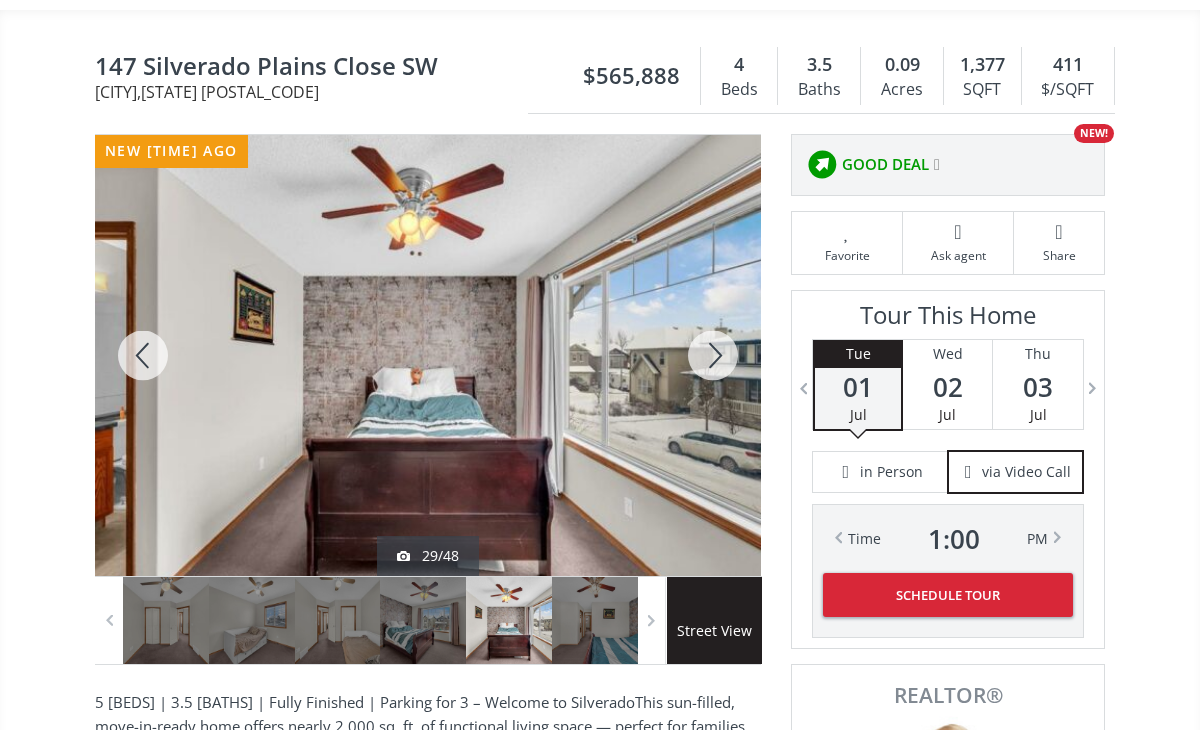 click at bounding box center [713, 355] 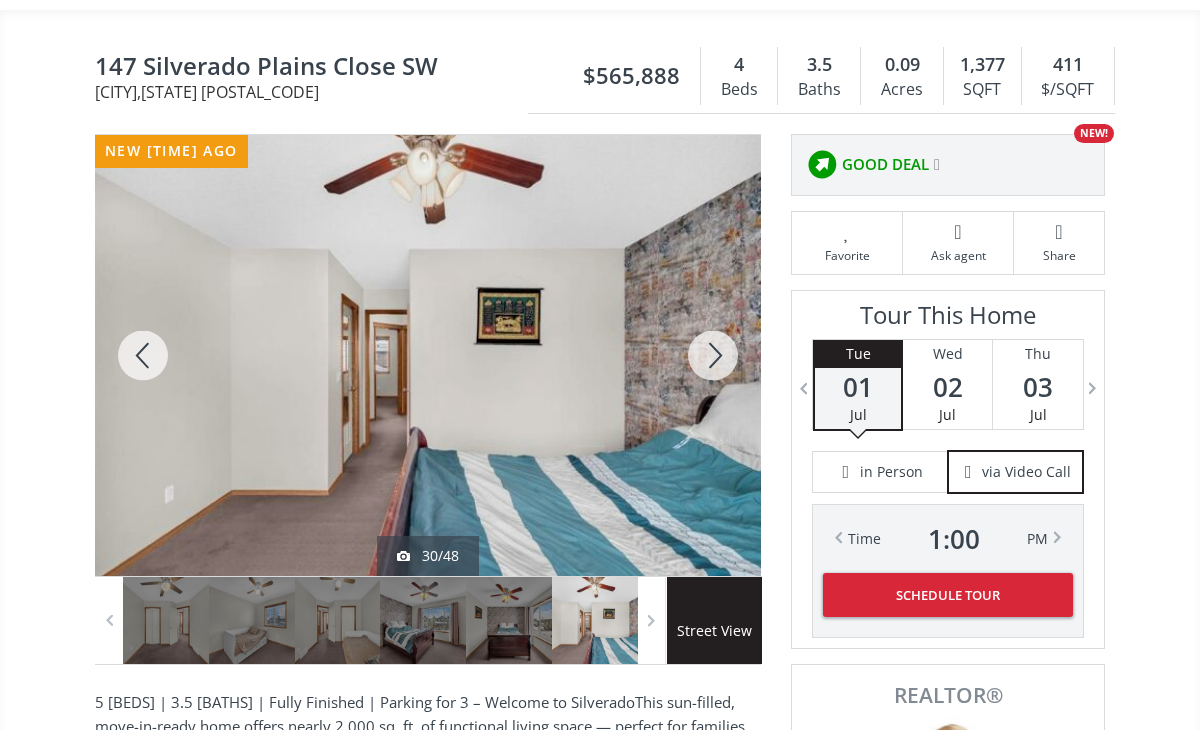 click at bounding box center (713, 355) 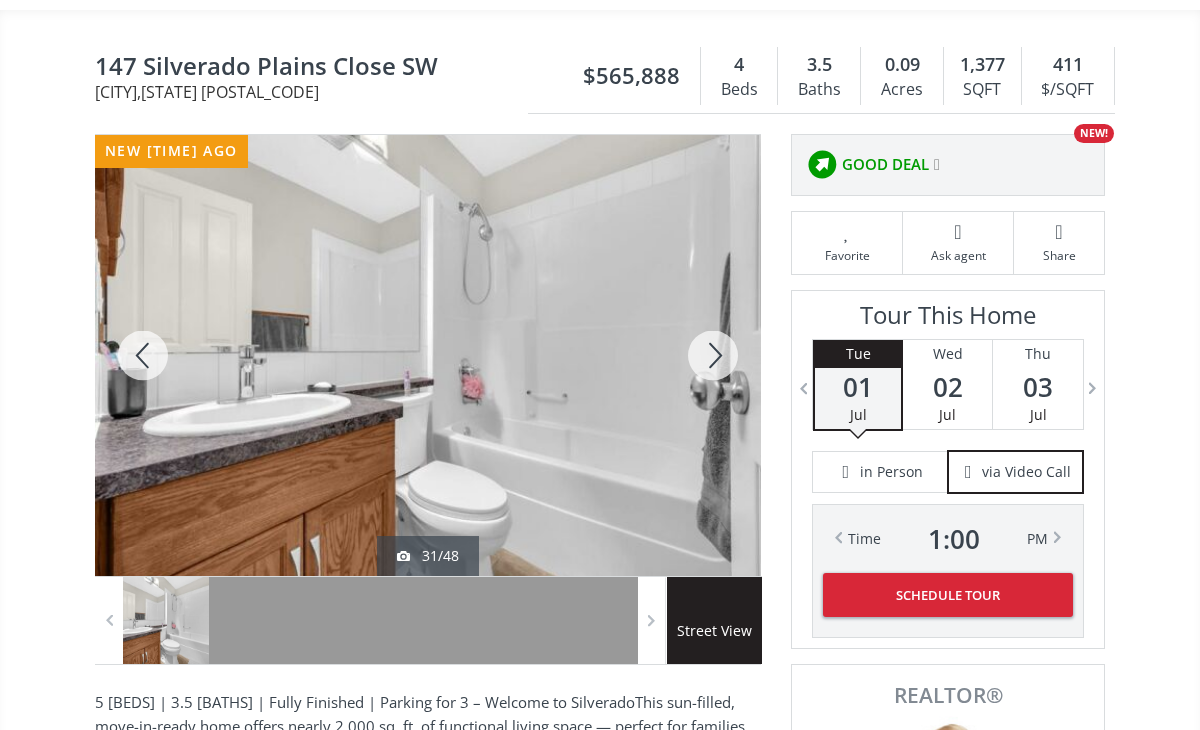 click at bounding box center [713, 355] 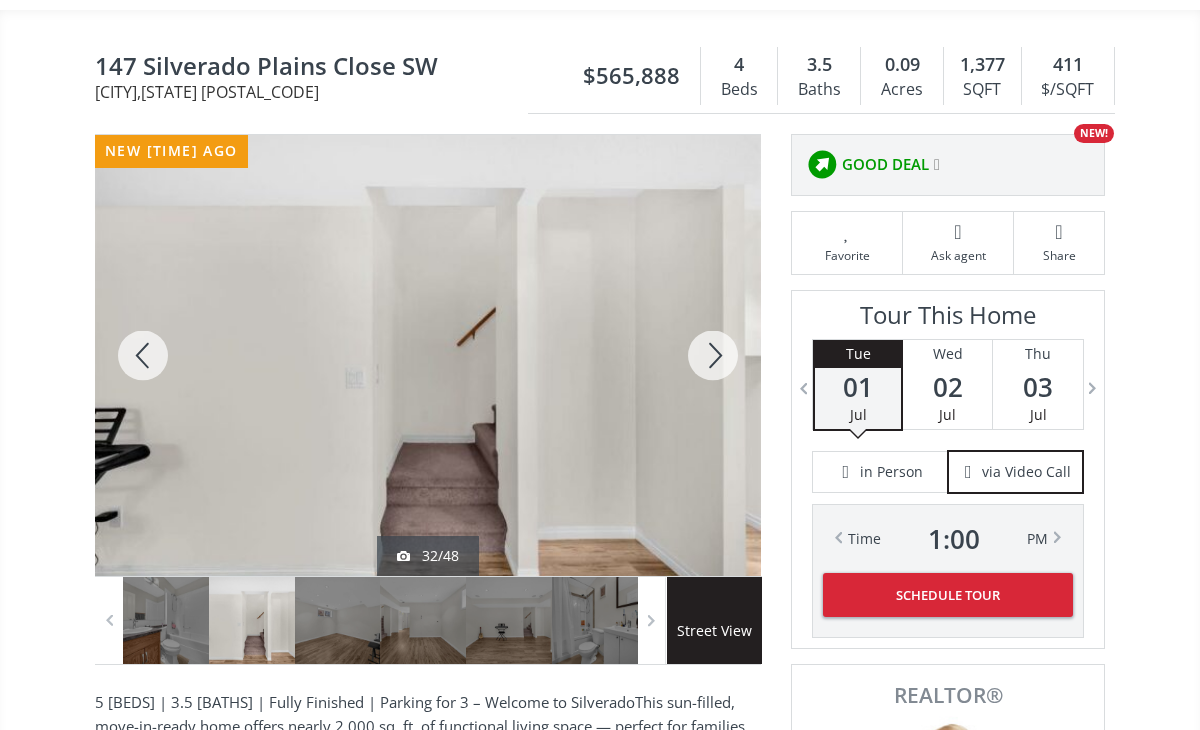 click at bounding box center [713, 355] 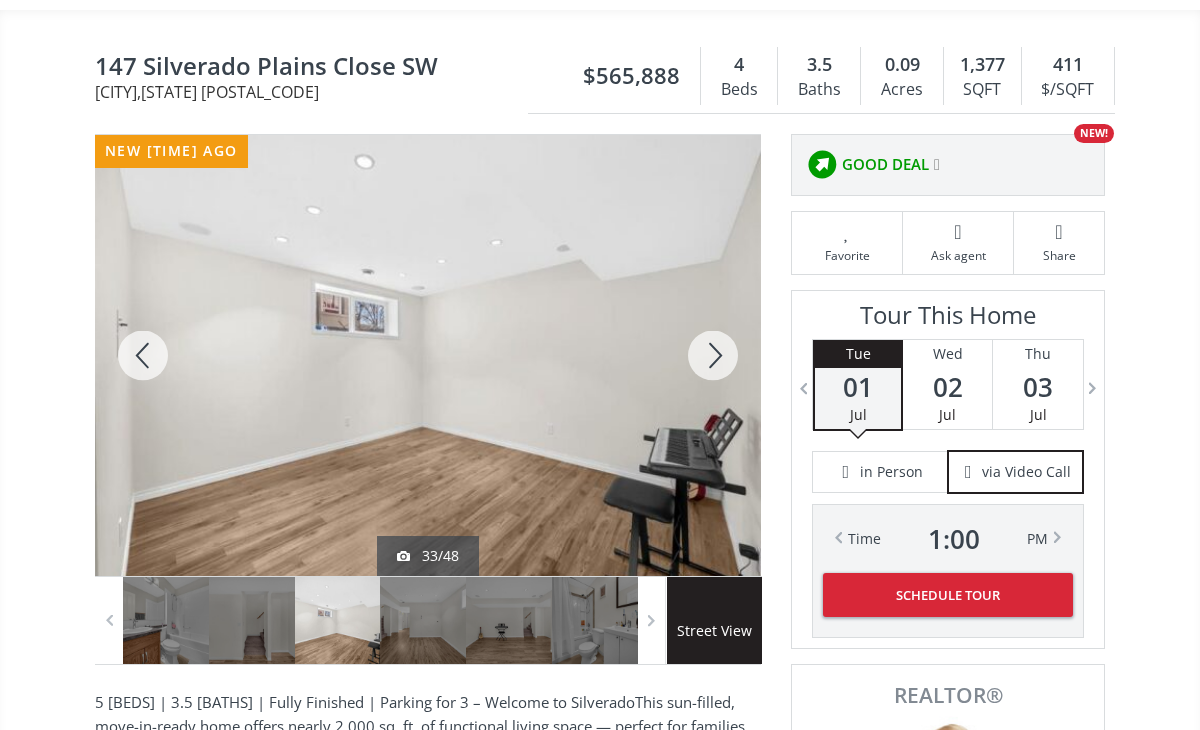 click at bounding box center (713, 355) 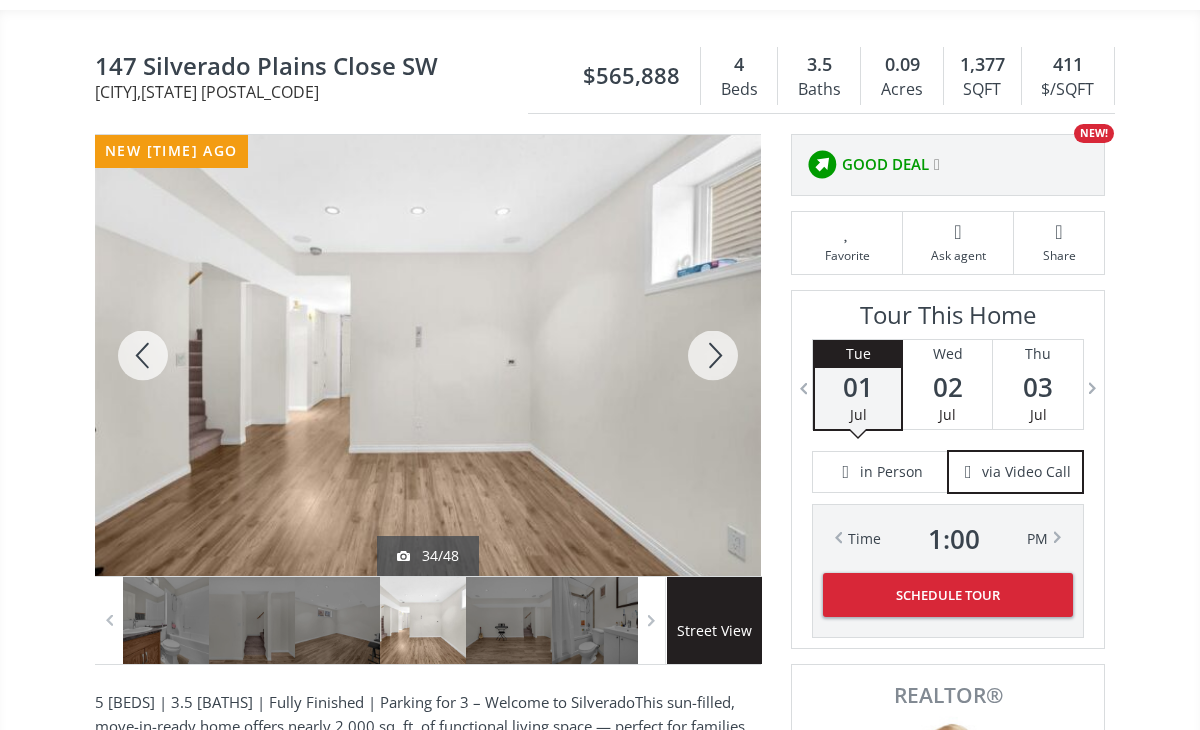 click at bounding box center (713, 355) 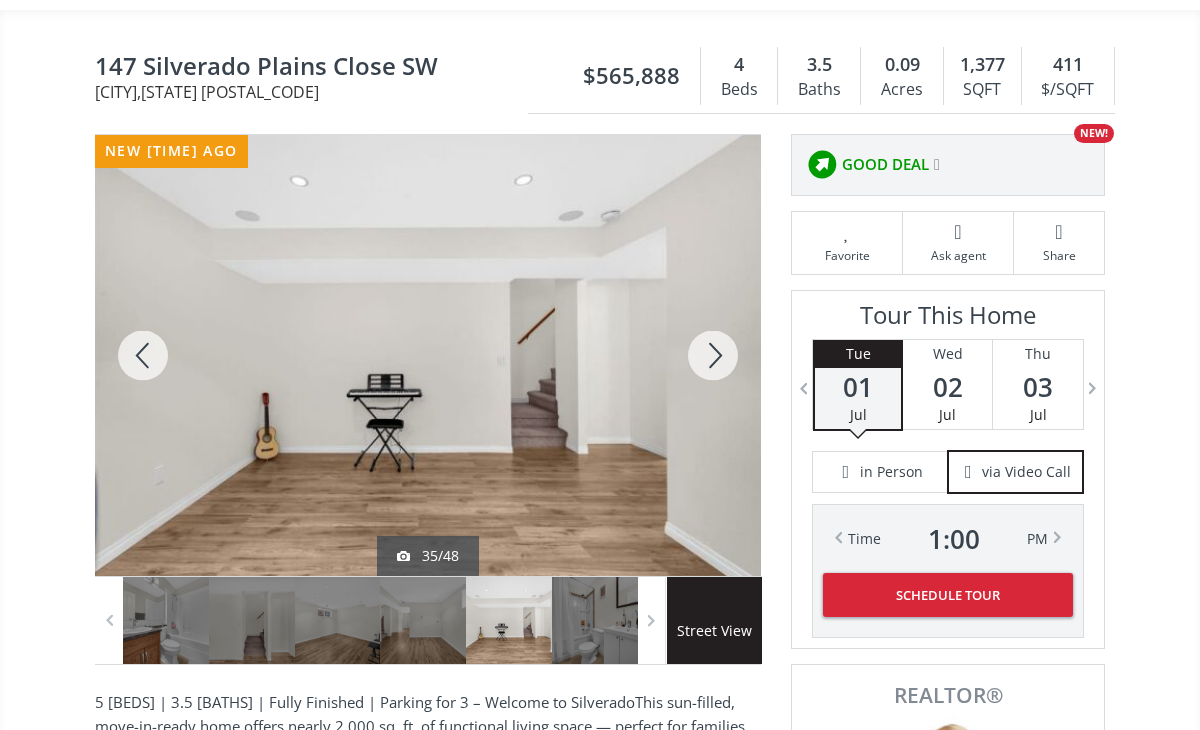 click at bounding box center (713, 355) 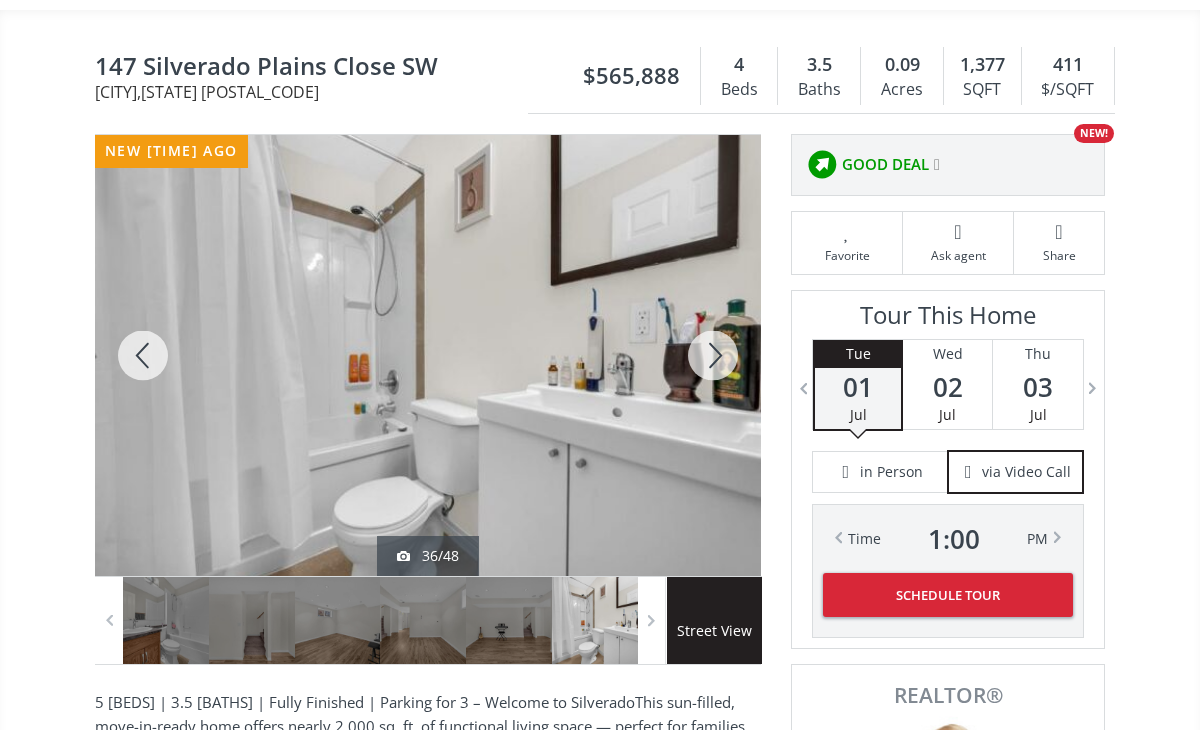click at bounding box center (713, 355) 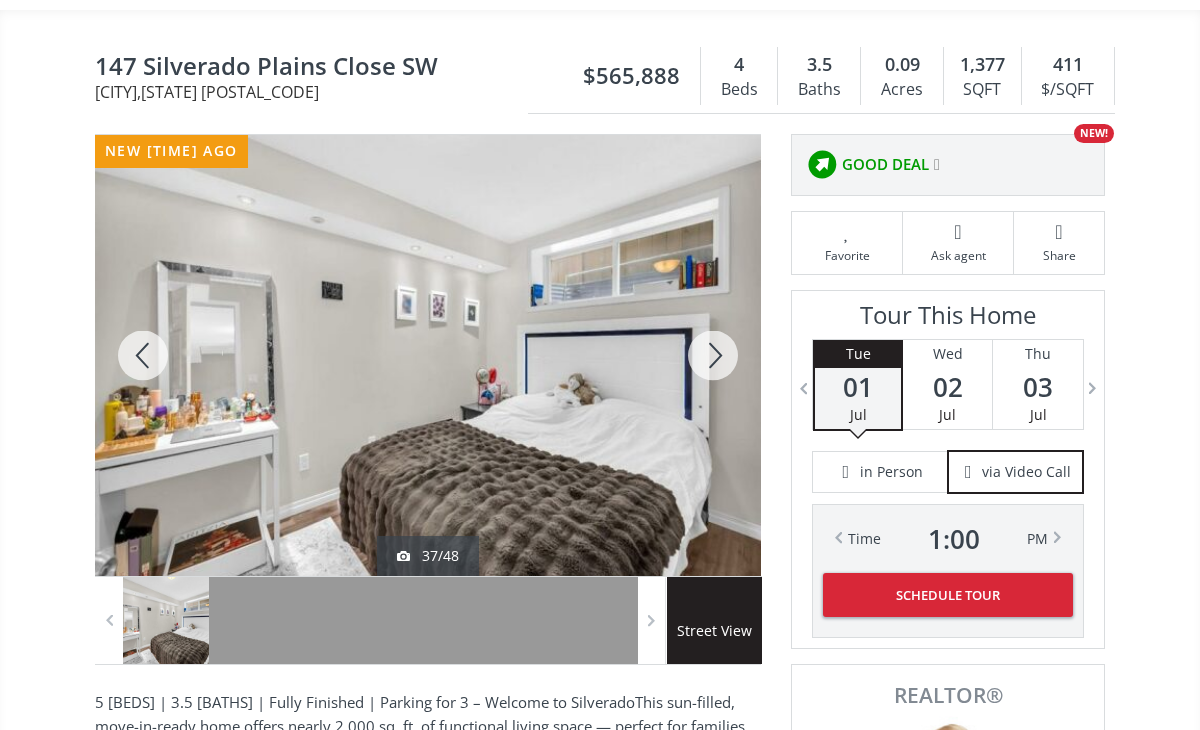 click at bounding box center [713, 355] 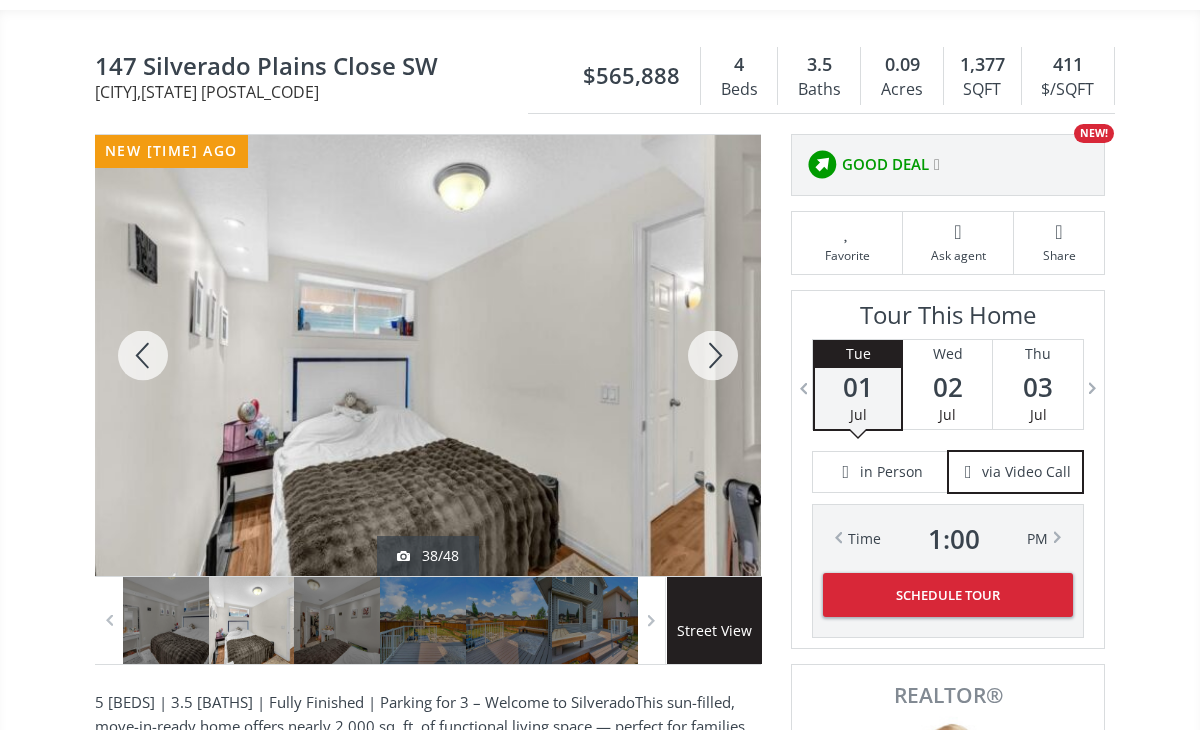 click at bounding box center [713, 355] 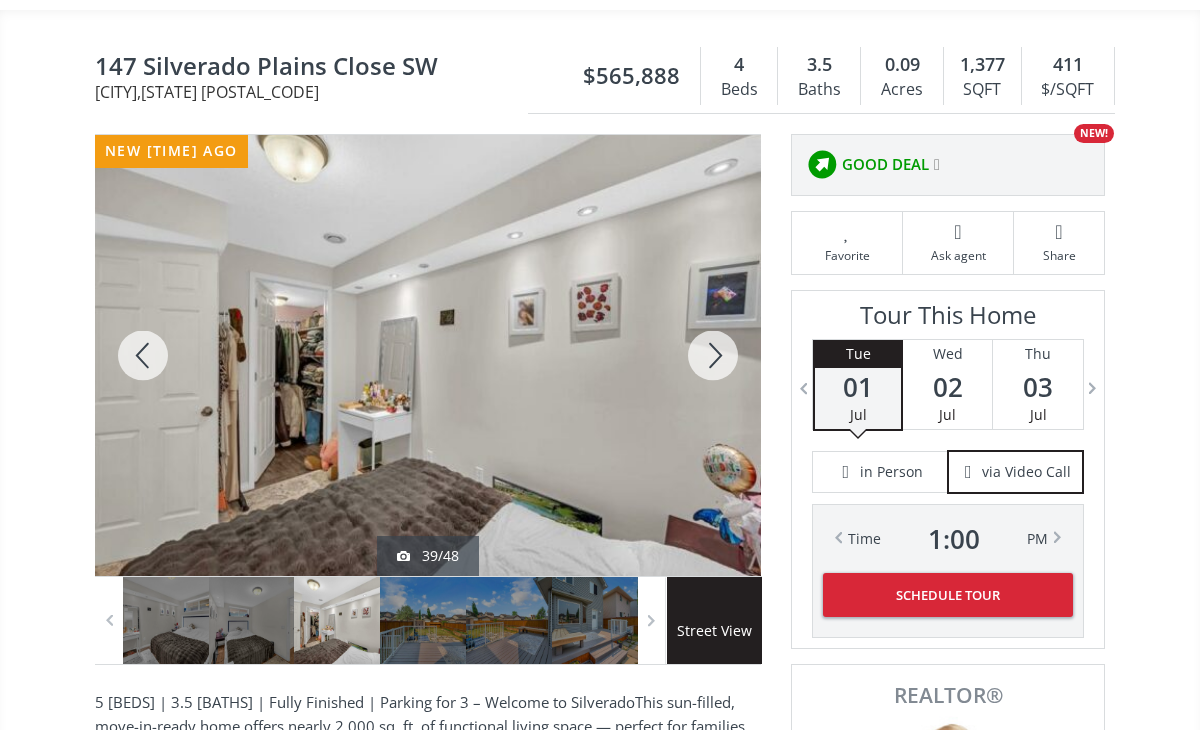 click at bounding box center (713, 355) 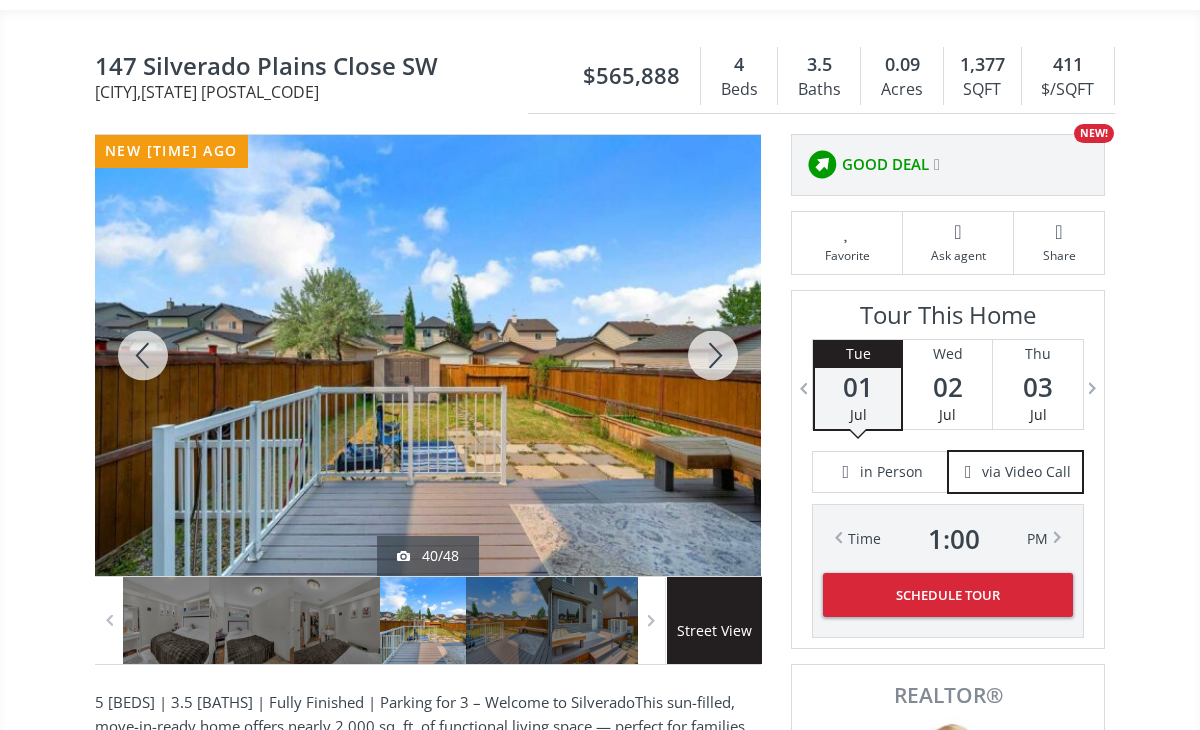 click at bounding box center [713, 355] 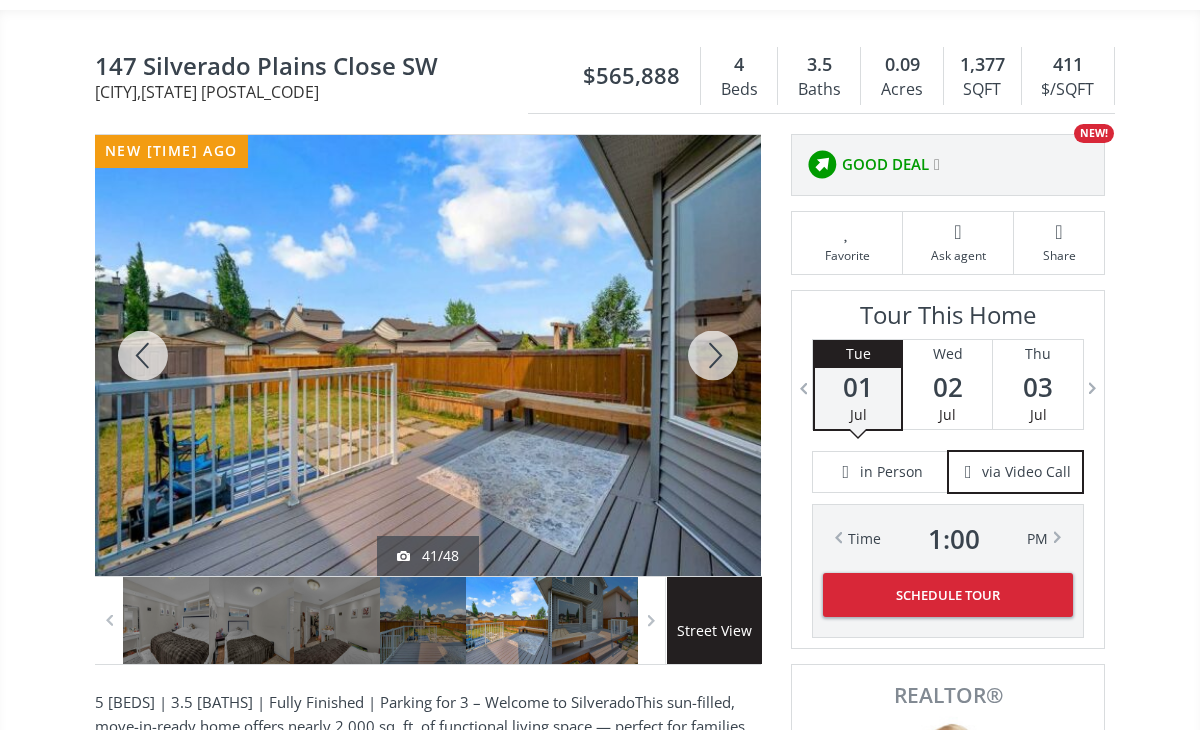 click at bounding box center (713, 355) 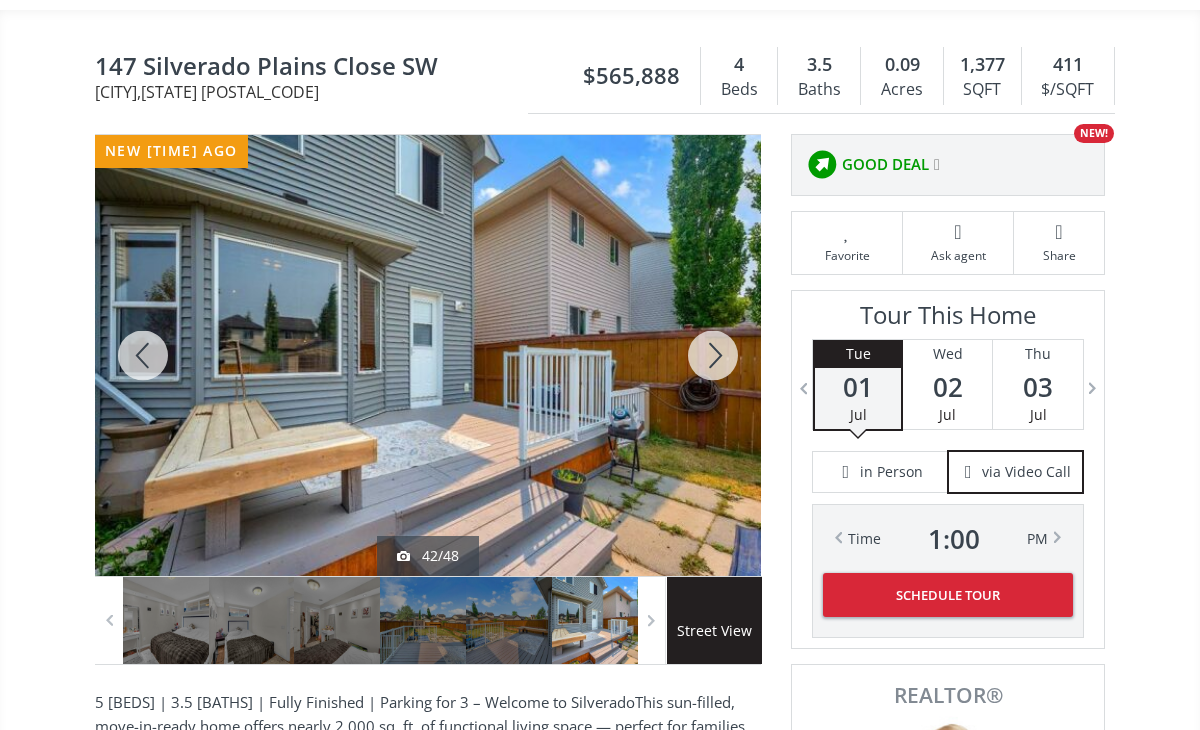 click at bounding box center (713, 355) 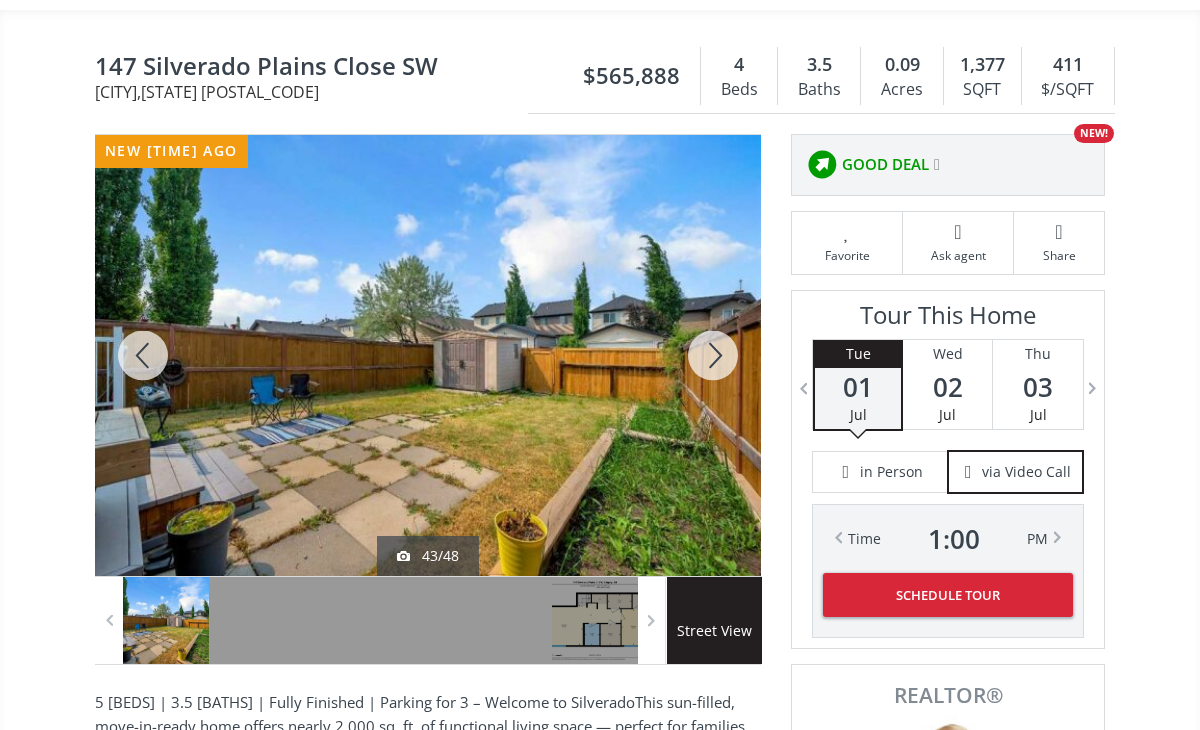 click at bounding box center [713, 355] 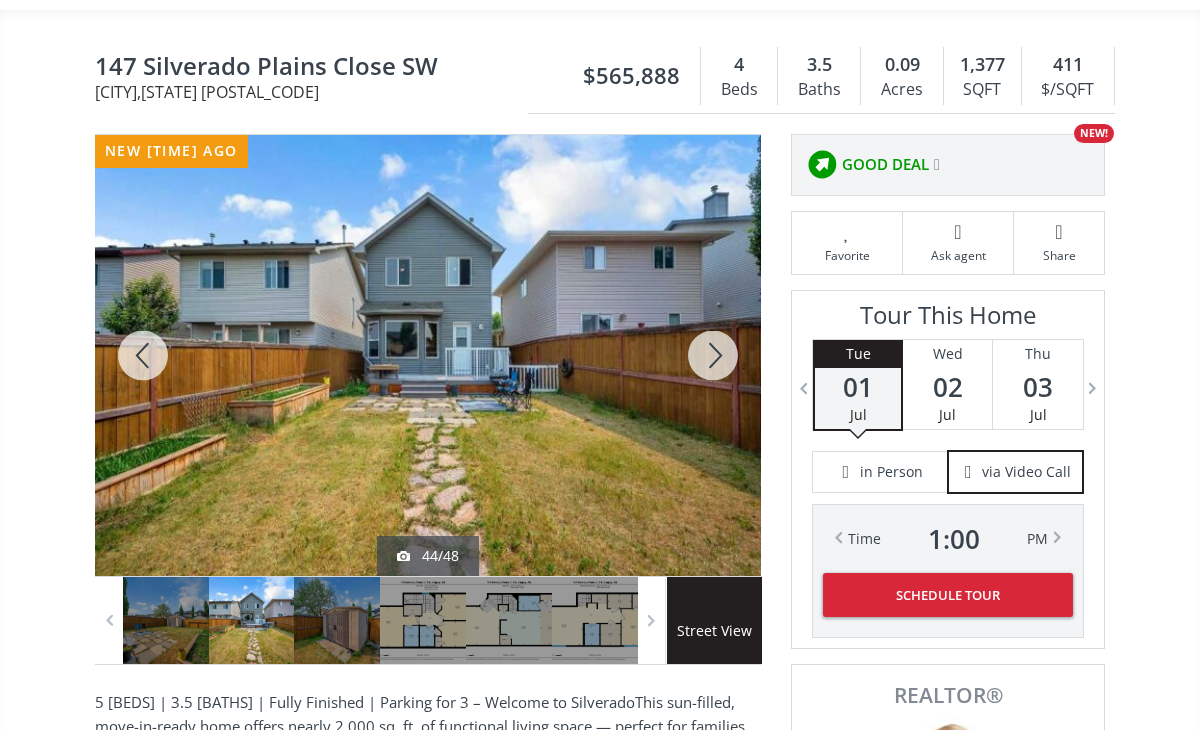 click at bounding box center (713, 355) 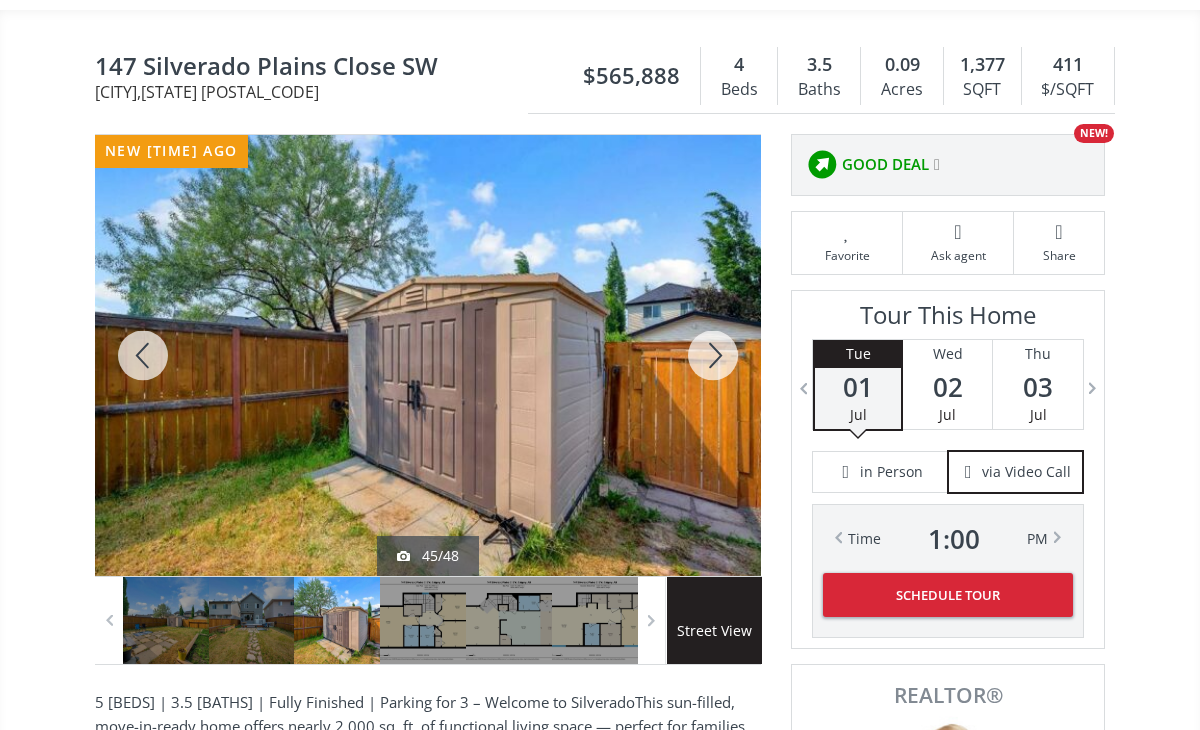click at bounding box center (713, 355) 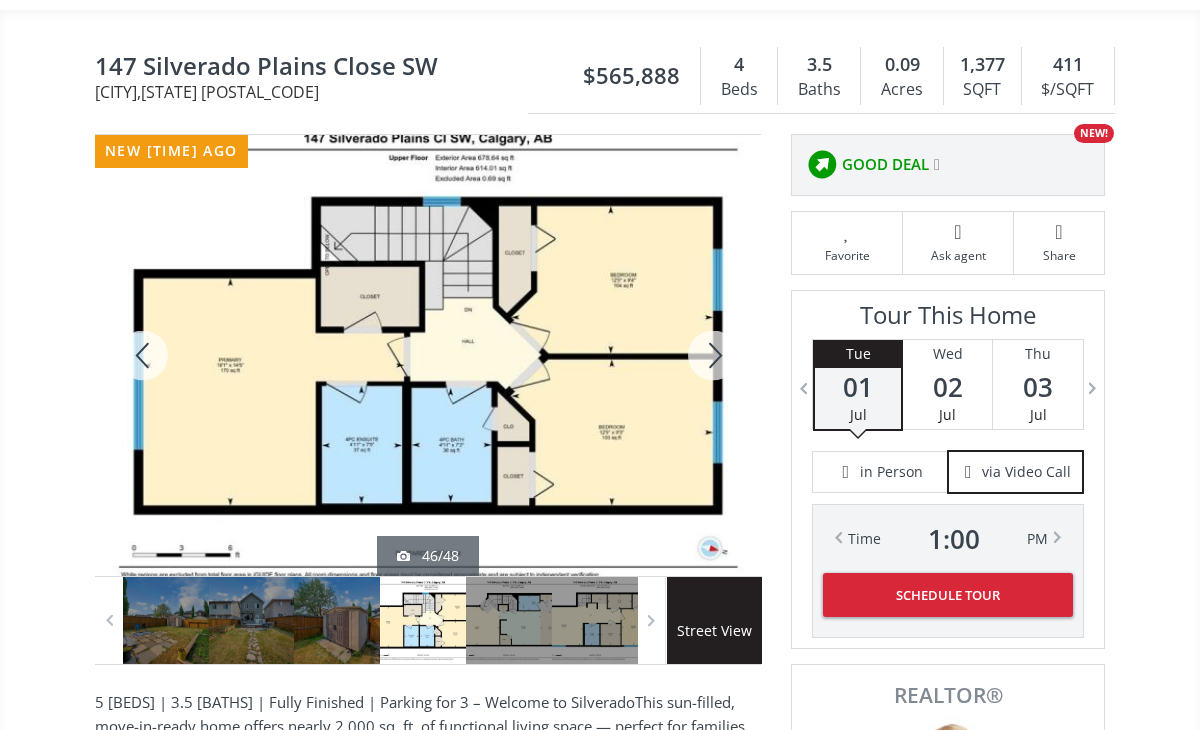 click at bounding box center [713, 355] 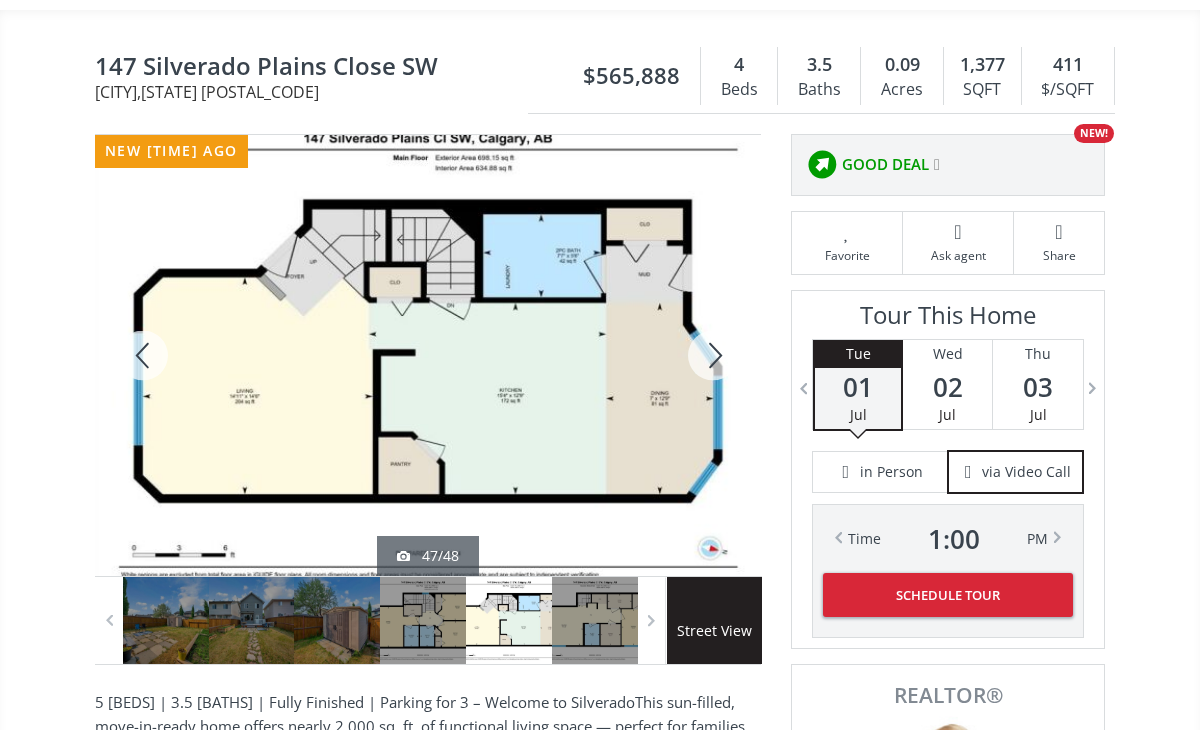 click at bounding box center (713, 355) 